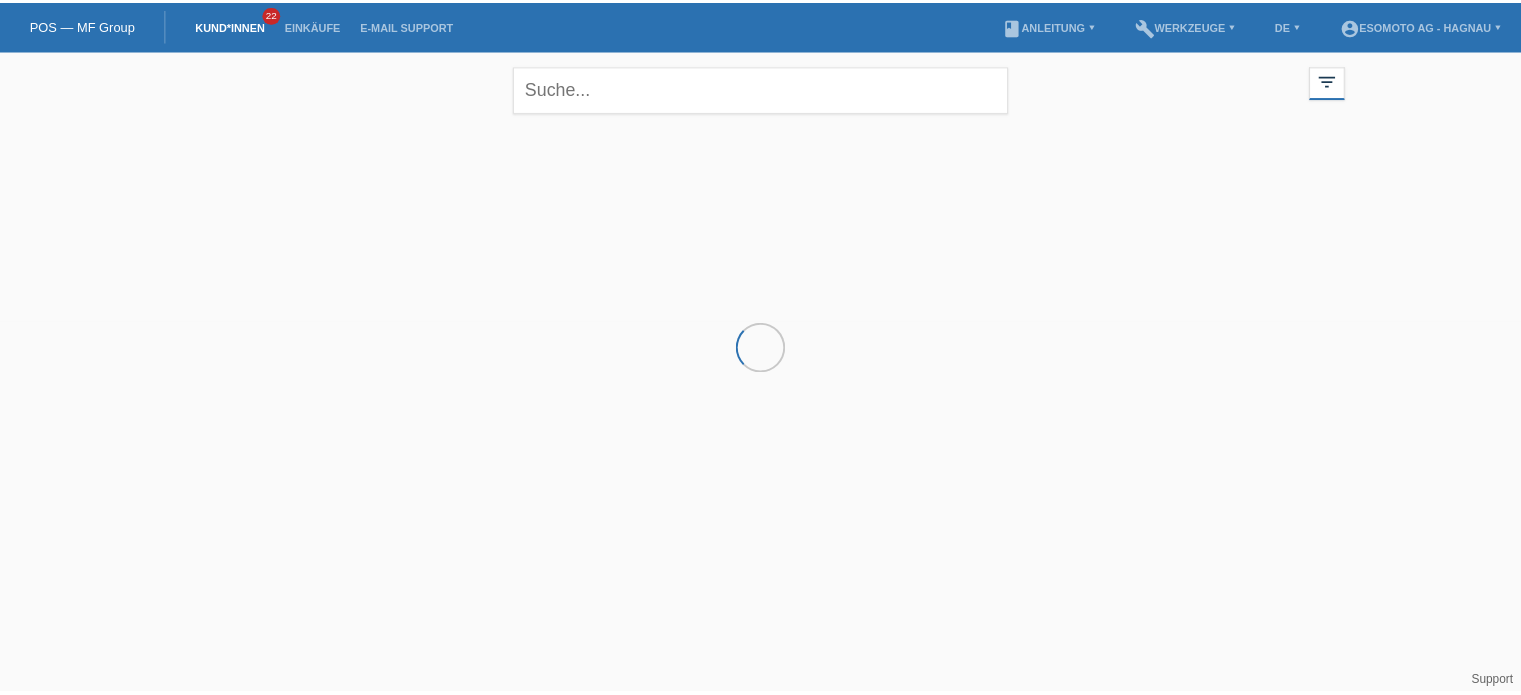scroll, scrollTop: 0, scrollLeft: 0, axis: both 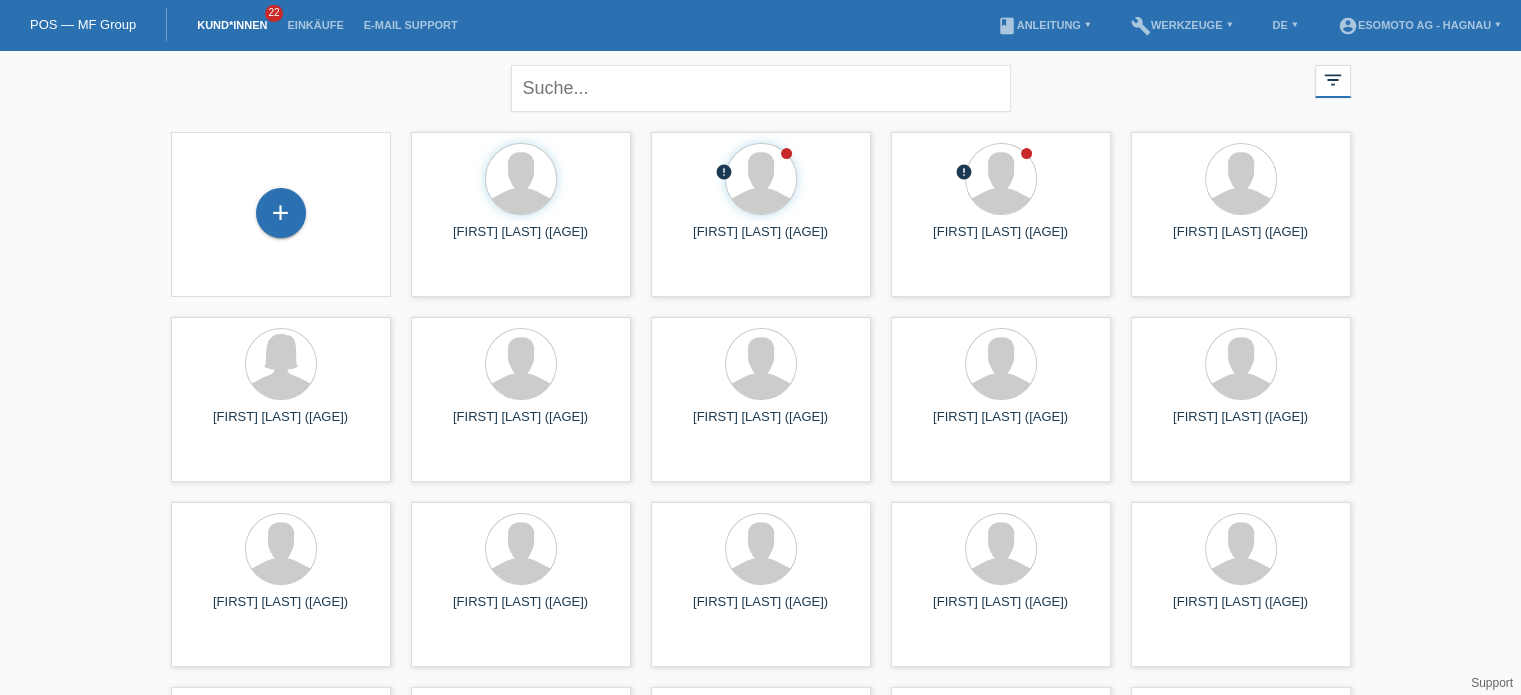 click on "Einkäufe" at bounding box center (315, 25) 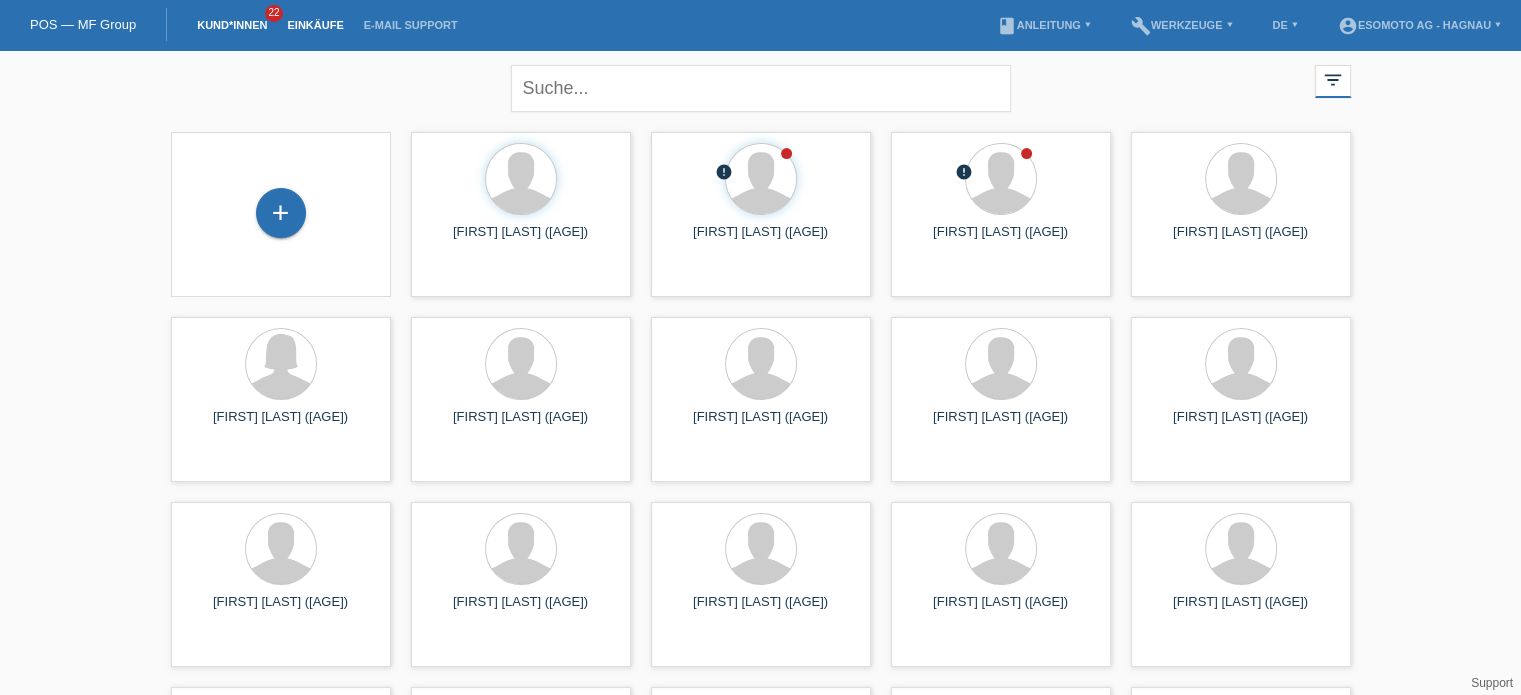 click on "Einkäufe" at bounding box center [315, 25] 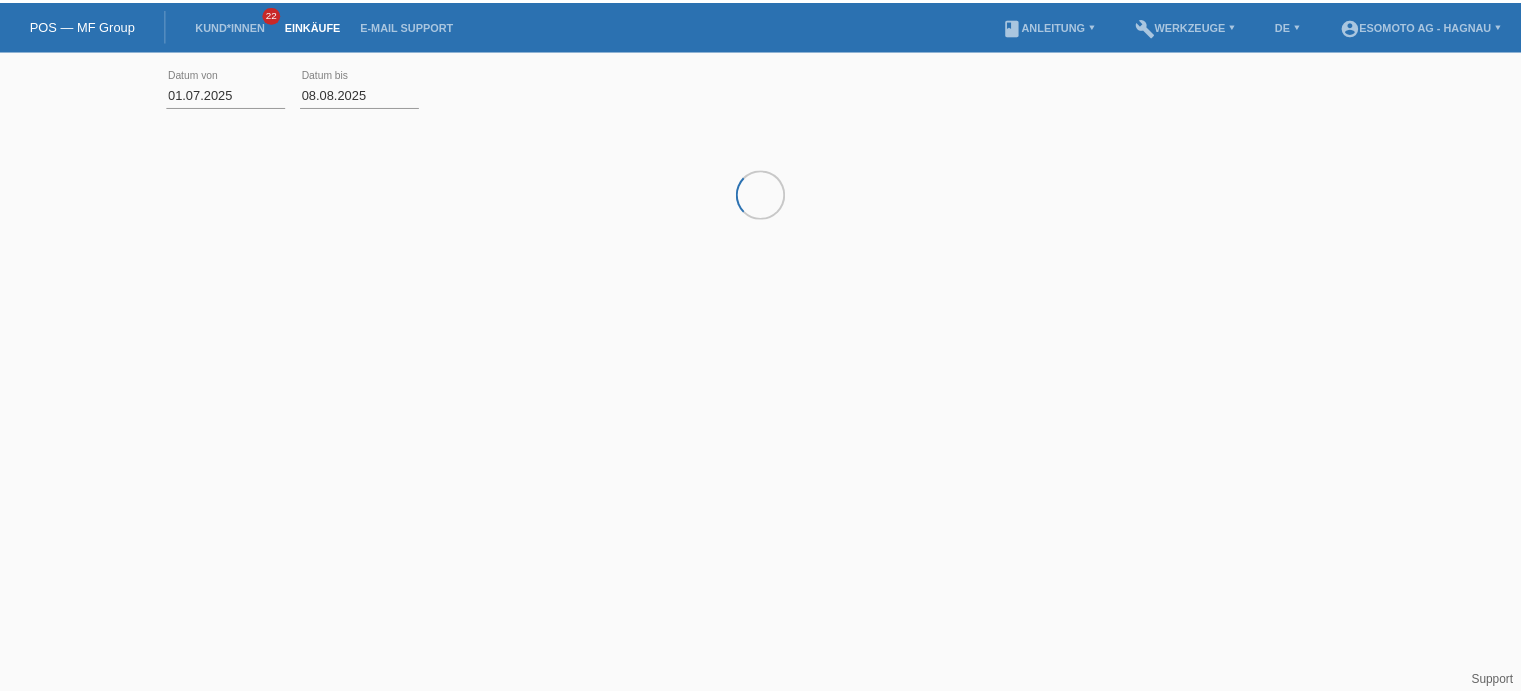 scroll, scrollTop: 0, scrollLeft: 0, axis: both 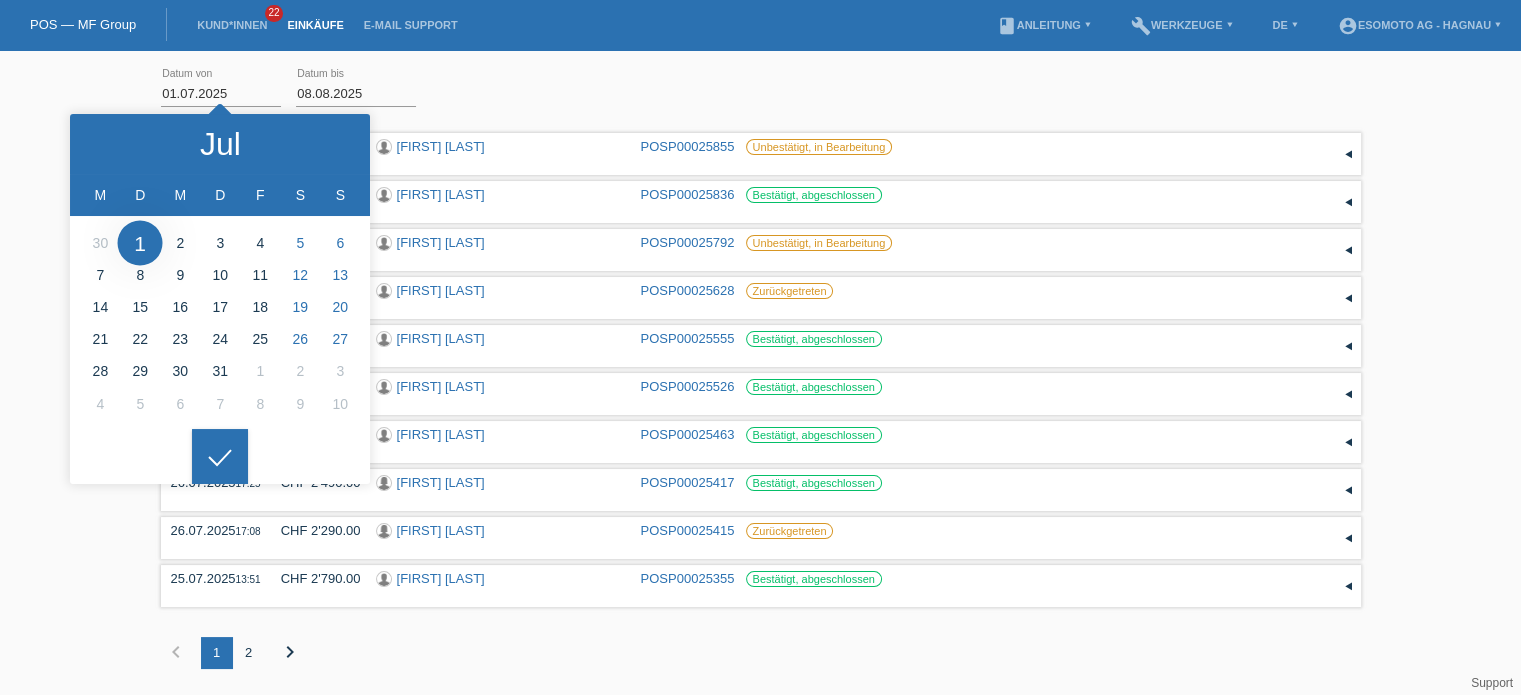 drag, startPoint x: 222, startPoint y: 90, endPoint x: 146, endPoint y: 87, distance: 76.05919 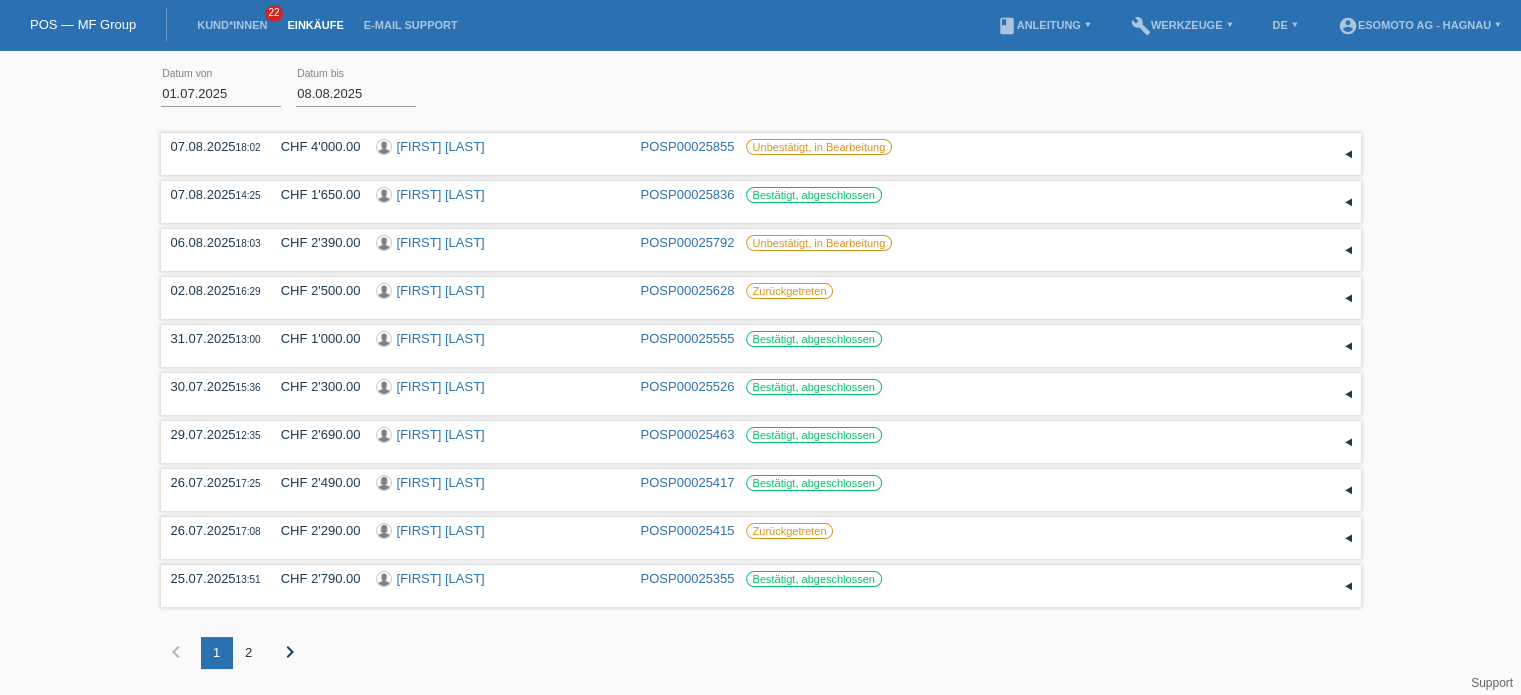 click on "01.07.2025" at bounding box center [221, 93] 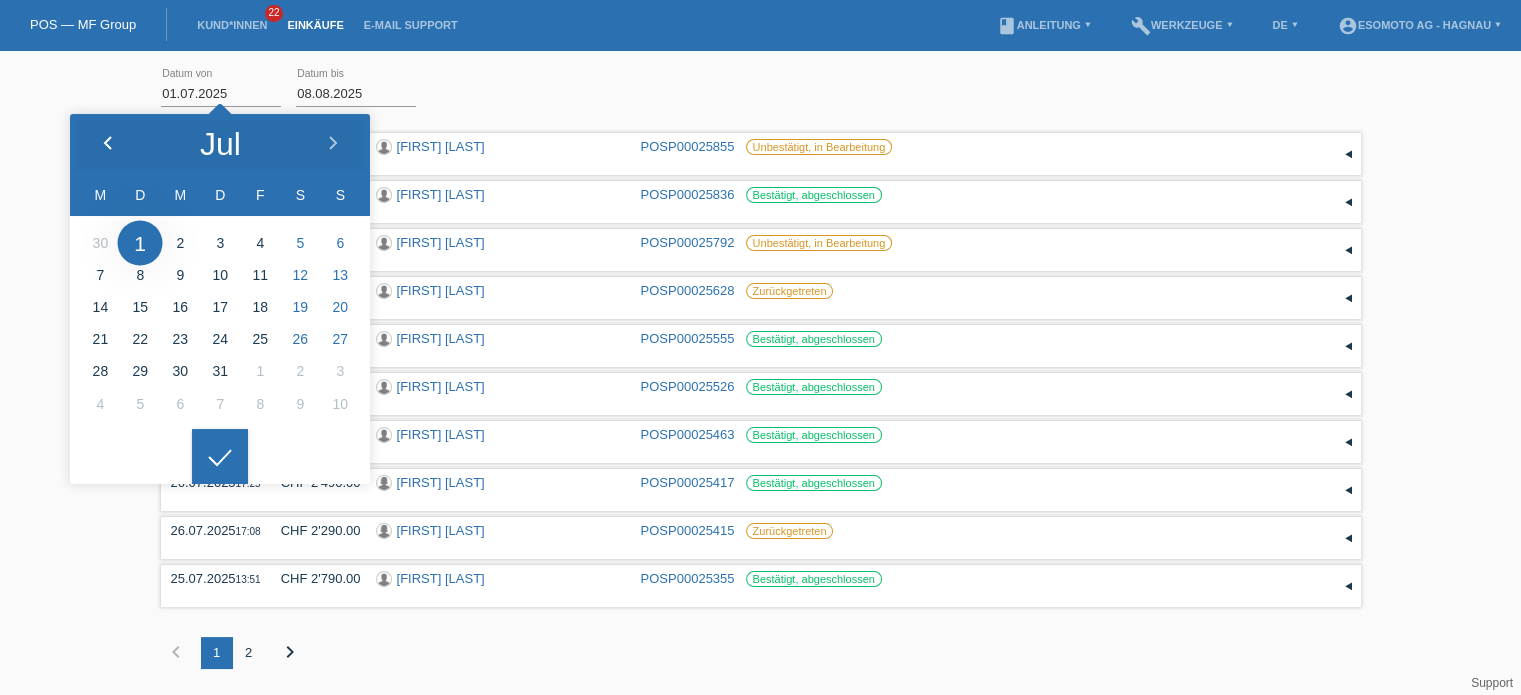 click 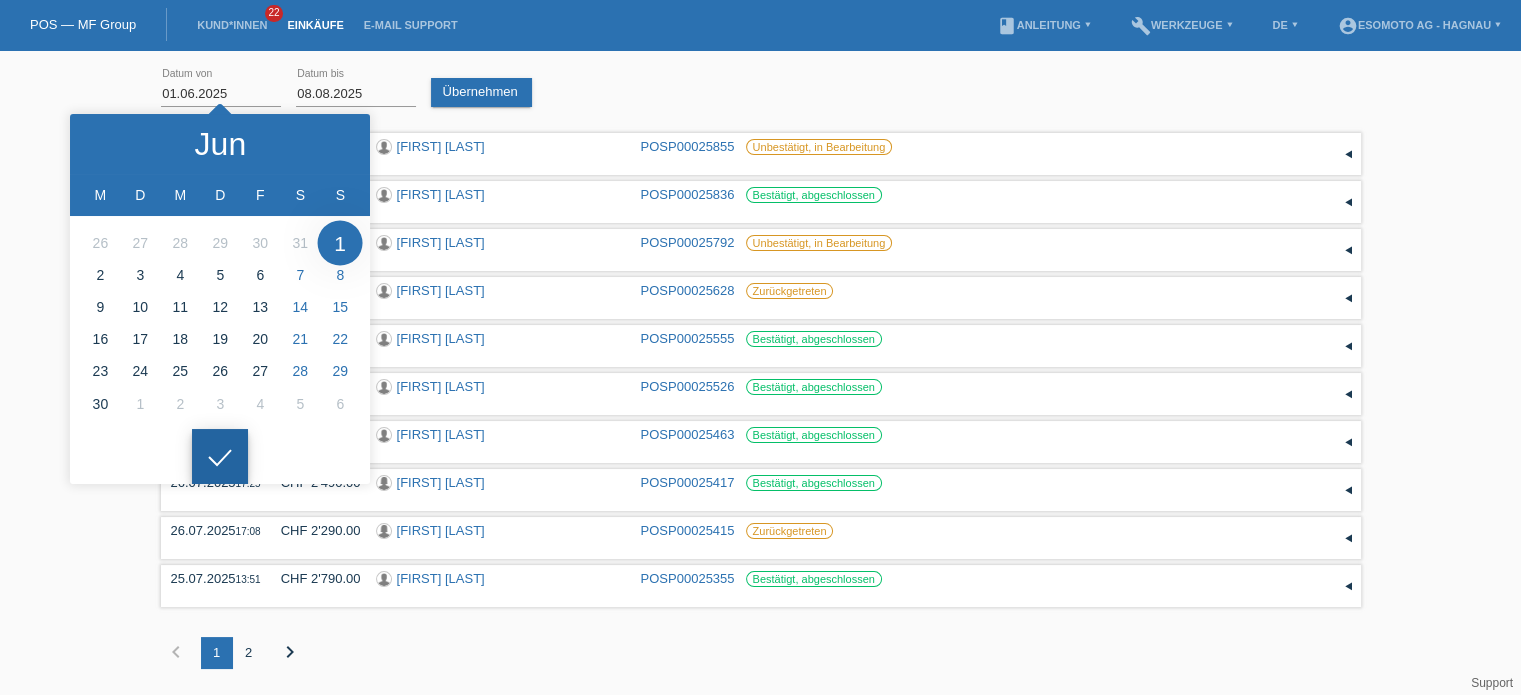 click at bounding box center (220, 457) 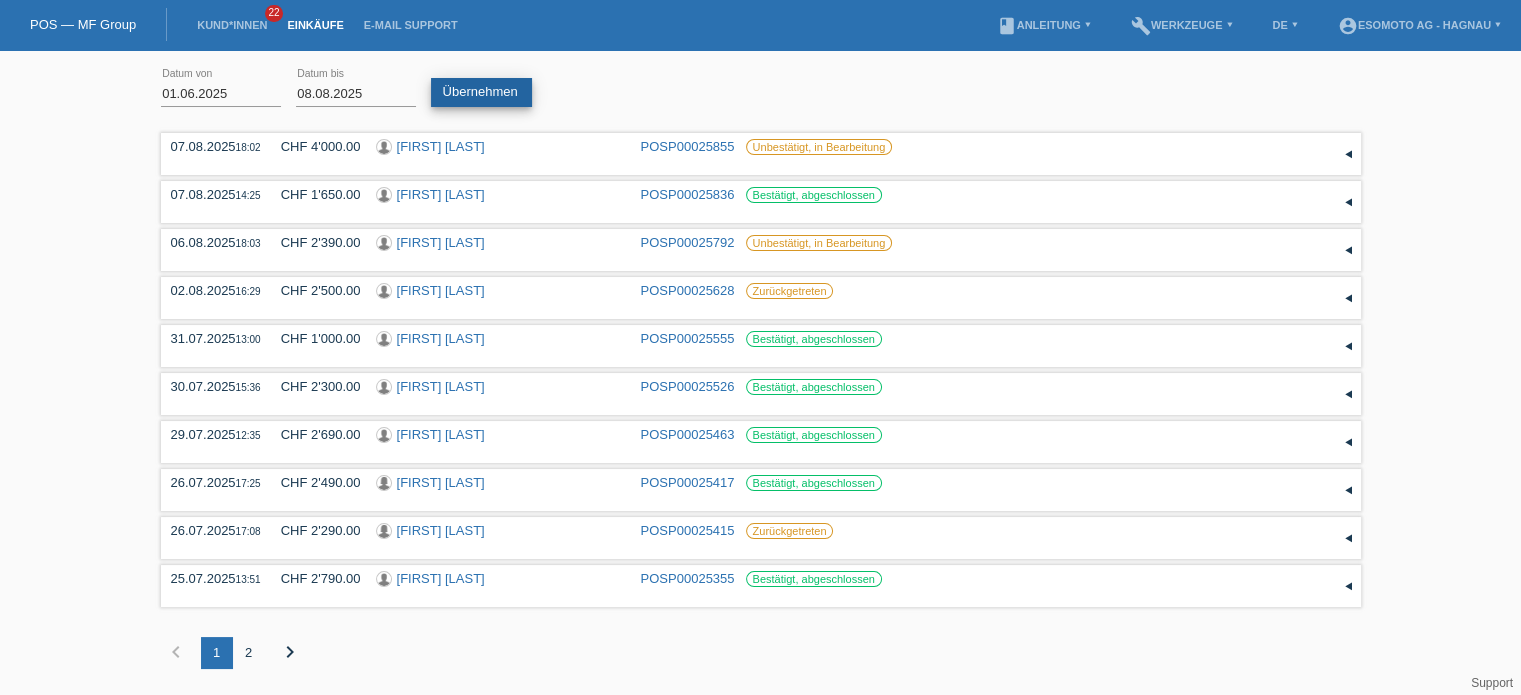 click on "Übernehmen" at bounding box center (481, 92) 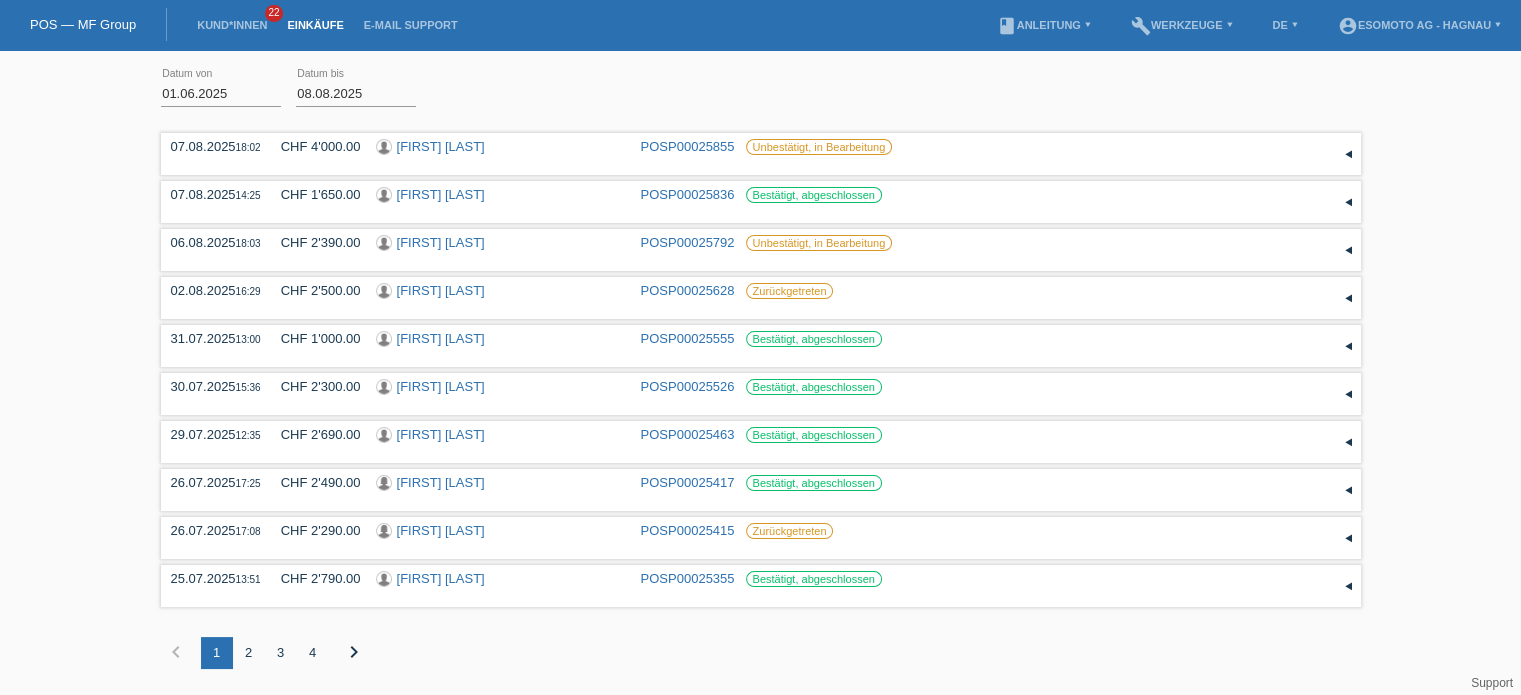 click on "4" at bounding box center (313, 653) 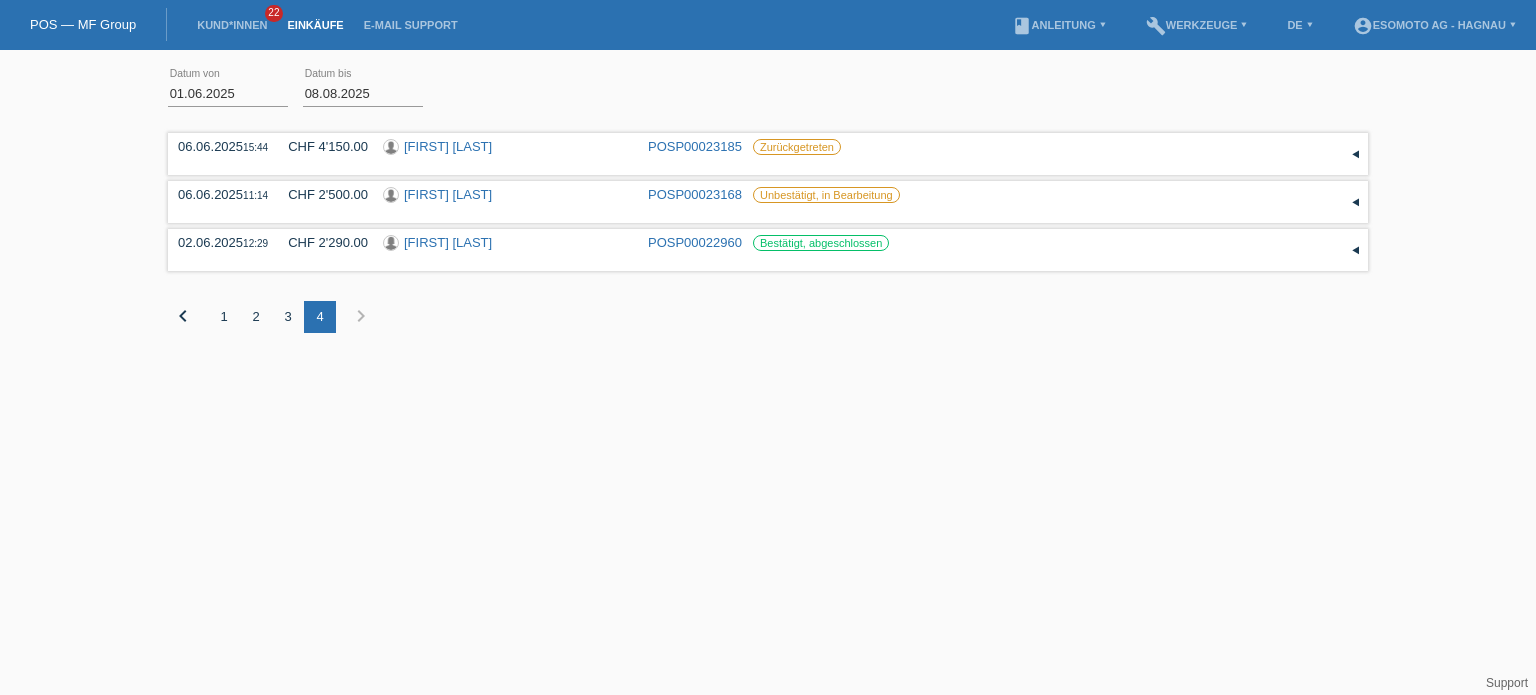 click on "3" at bounding box center [288, 317] 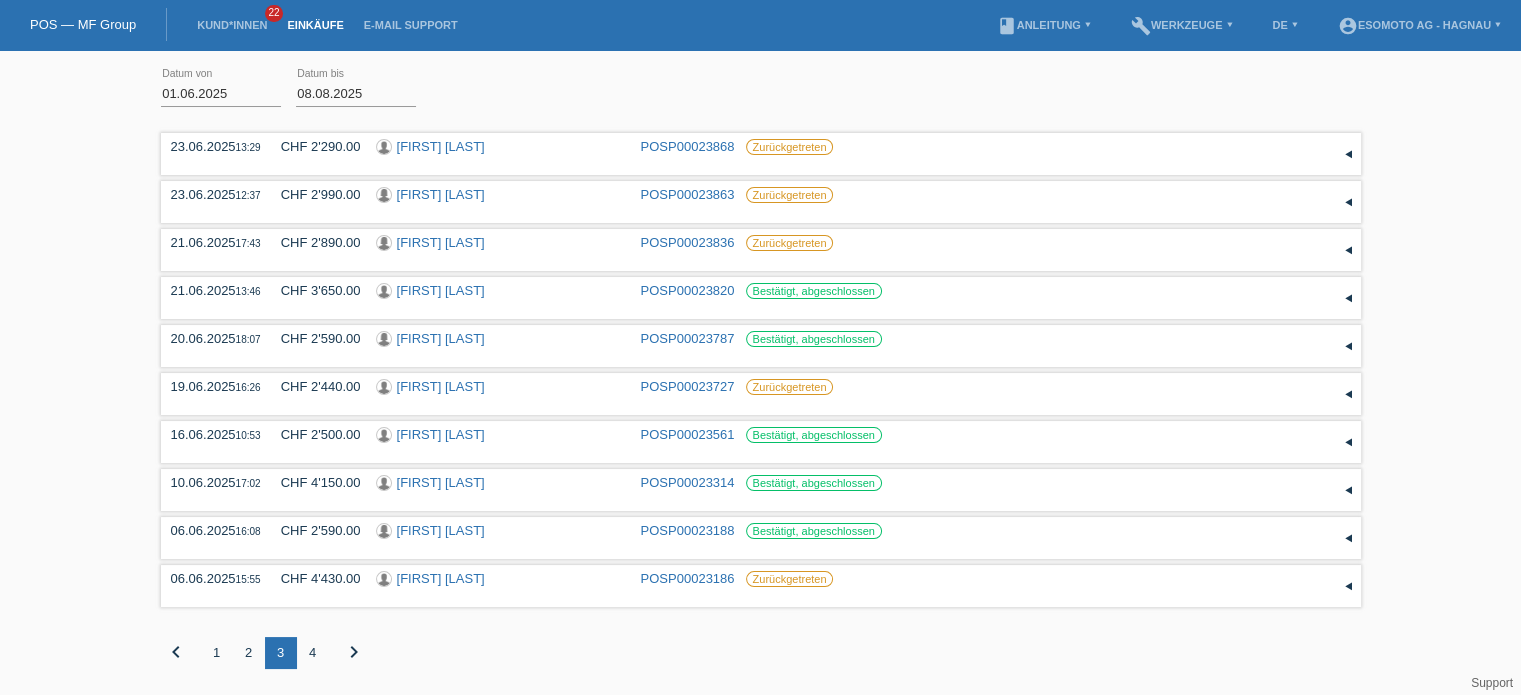 click on "2" at bounding box center [249, 653] 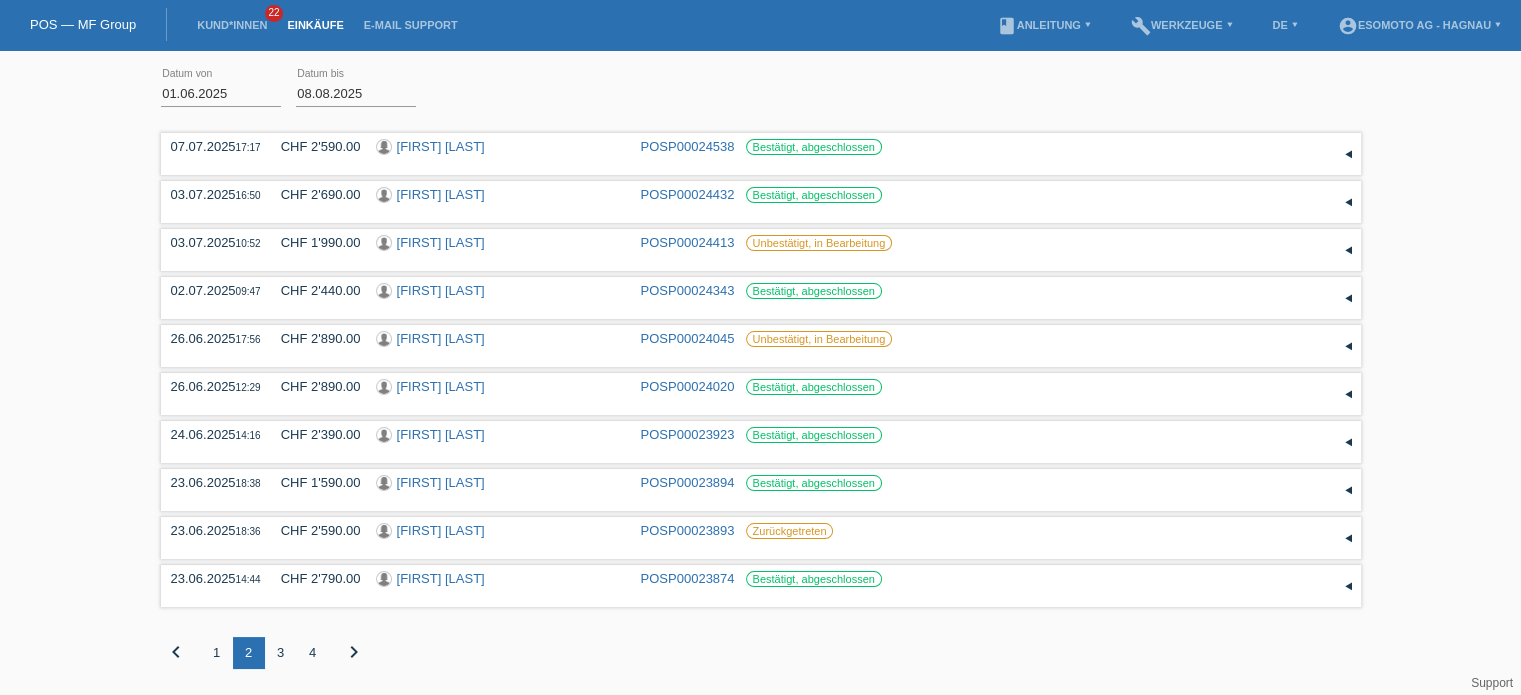 click on "1" at bounding box center (217, 653) 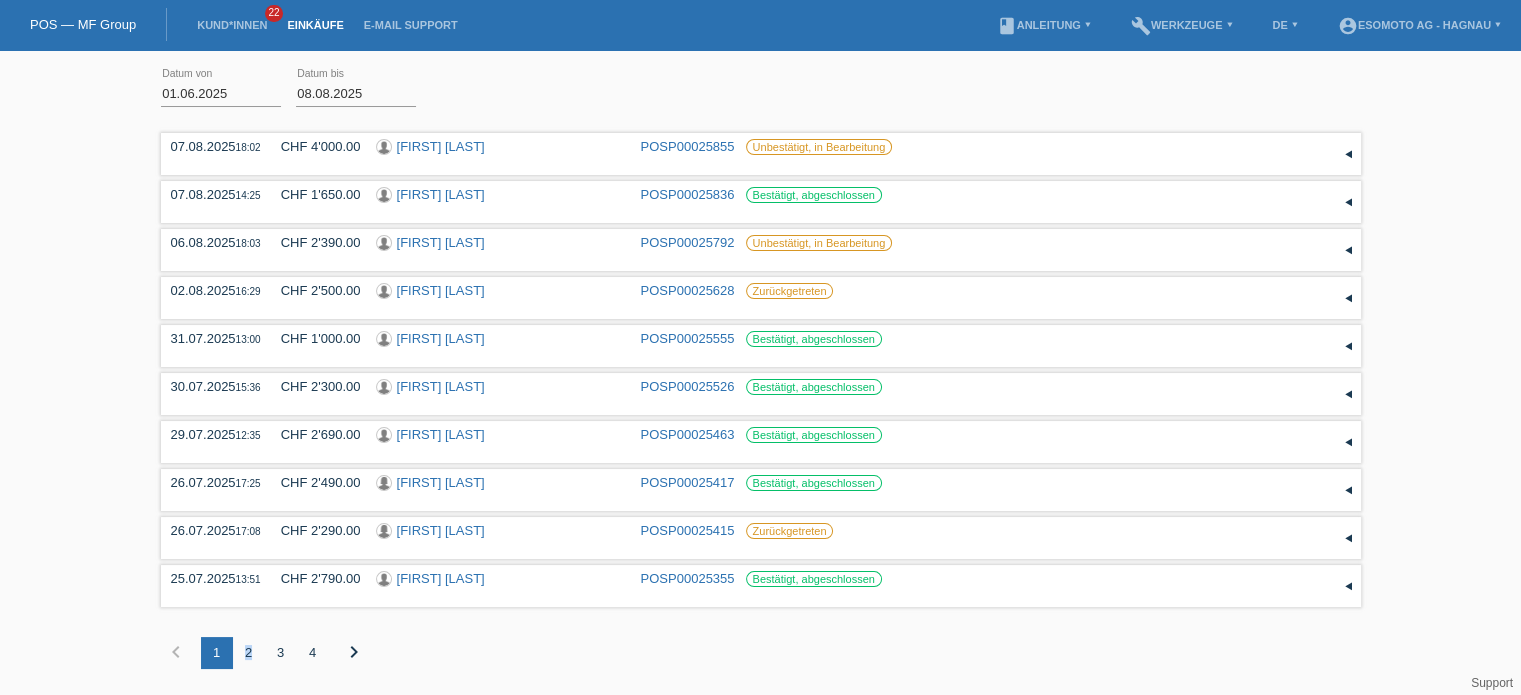 click on "2" at bounding box center [249, 653] 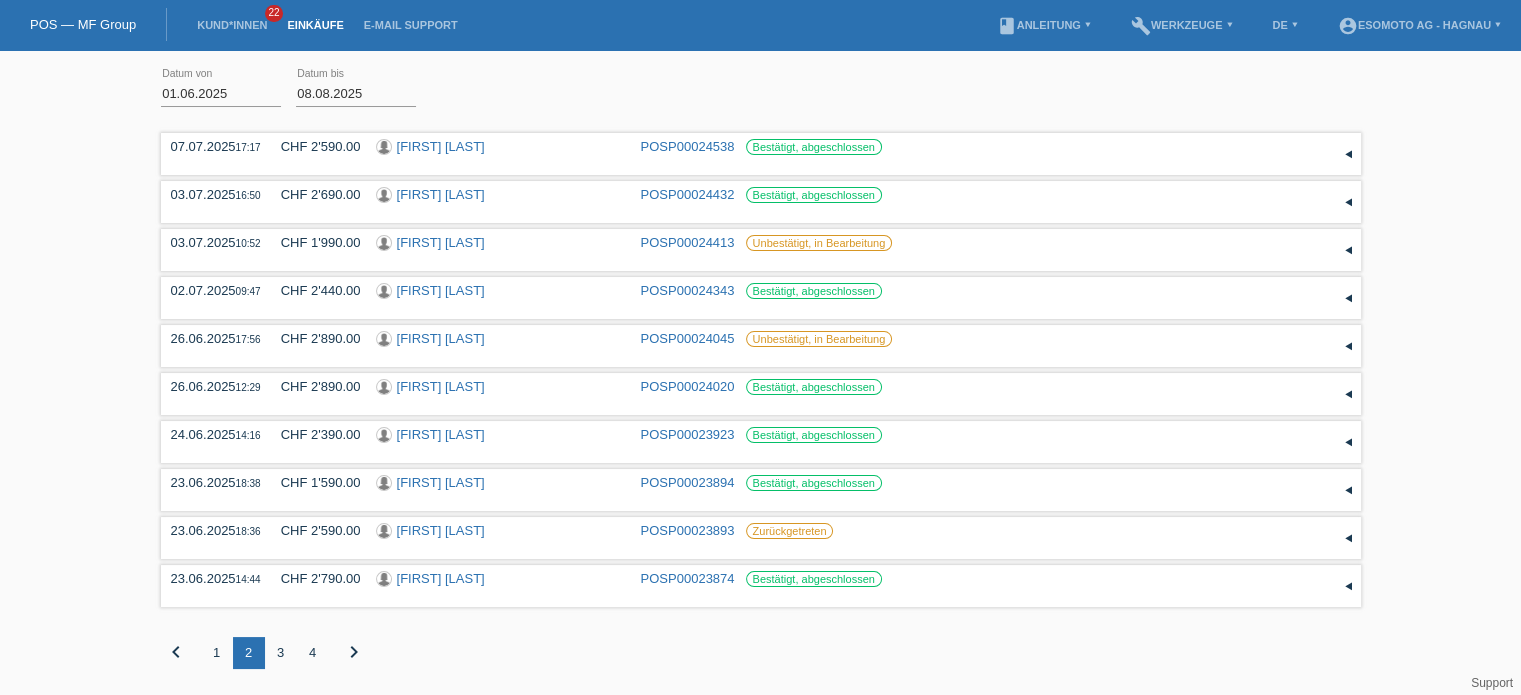 click on "3" at bounding box center (281, 653) 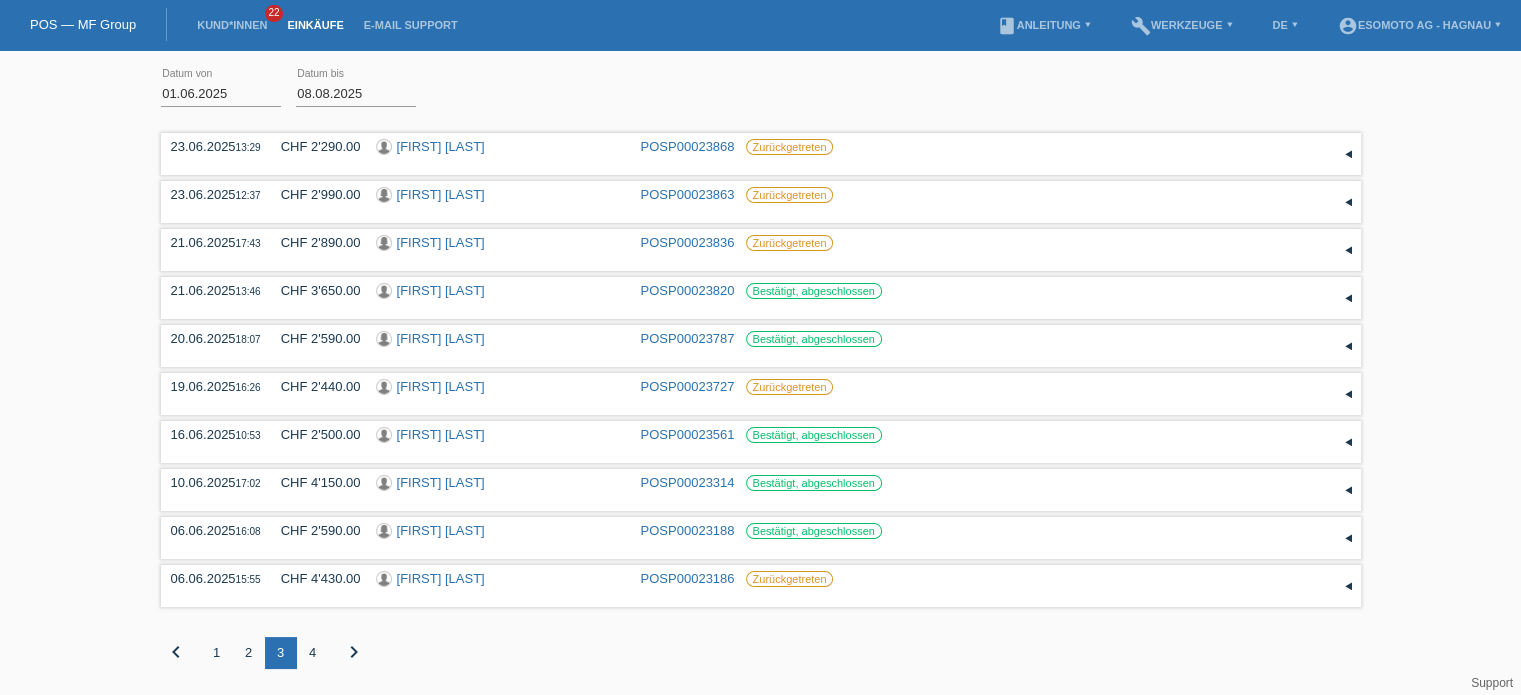 click on "4" at bounding box center [313, 653] 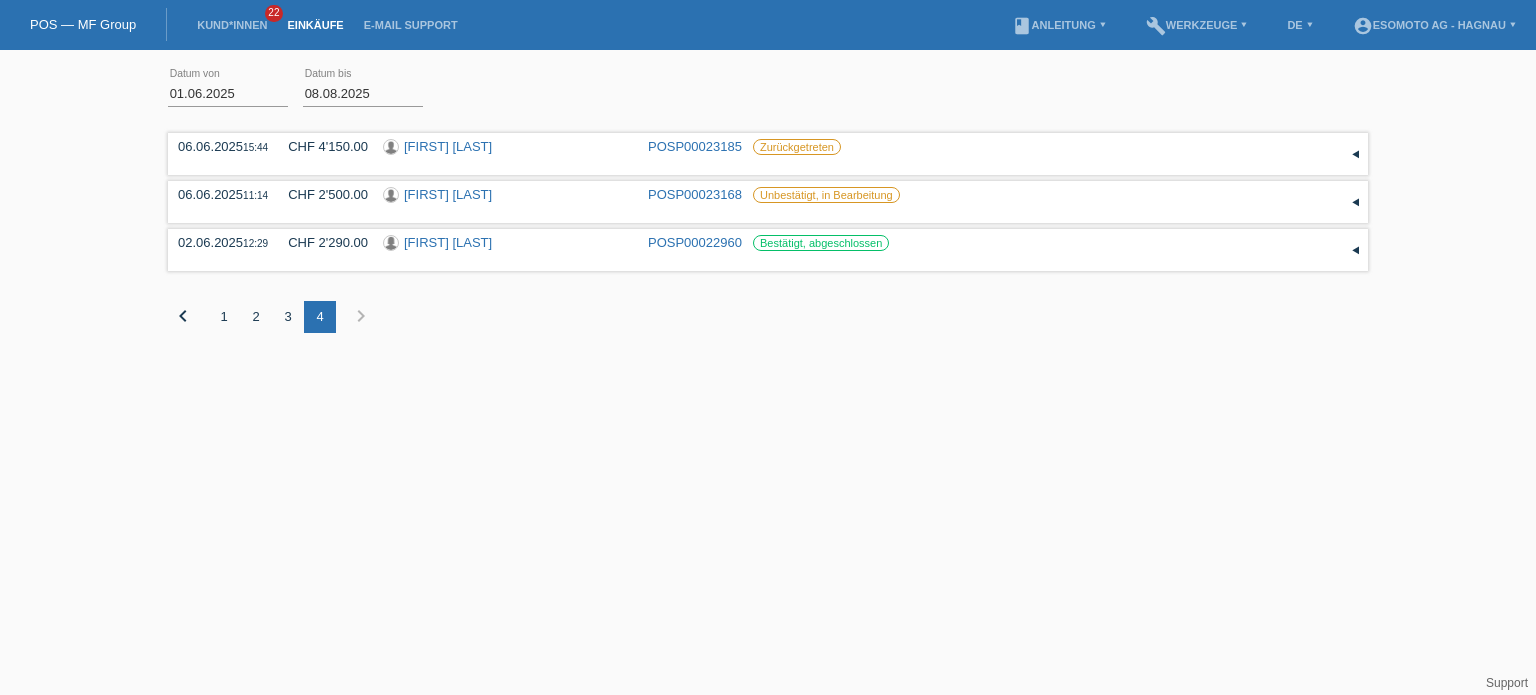 click on "3" at bounding box center [288, 317] 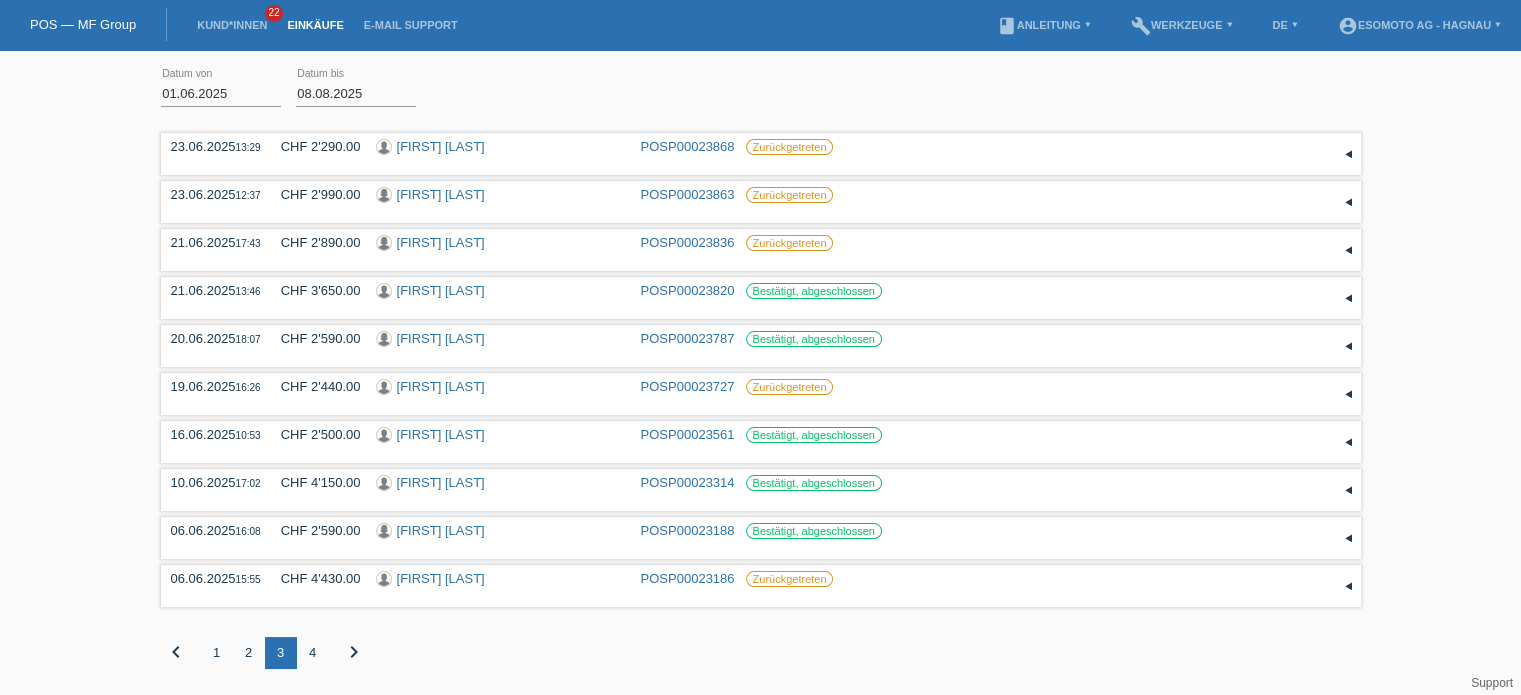 click on "2" at bounding box center [249, 653] 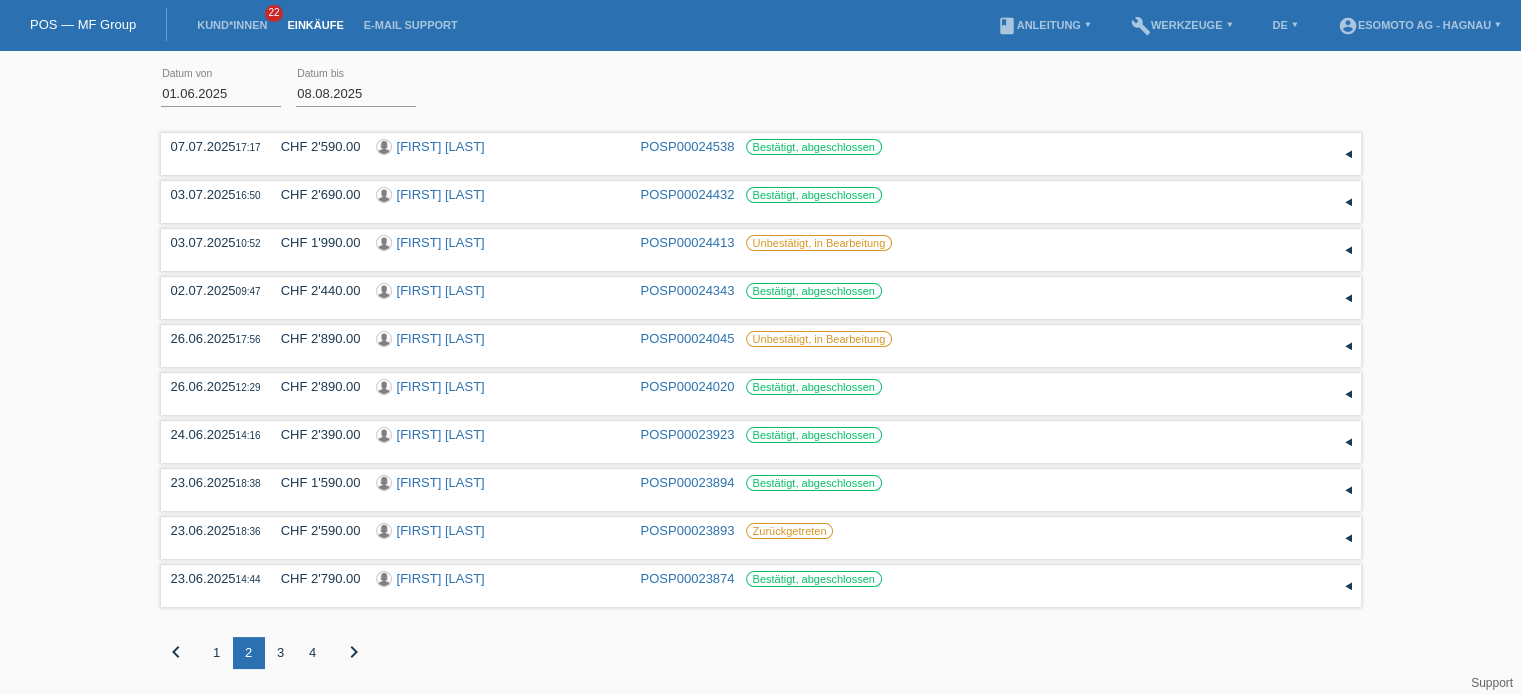 click on "1" at bounding box center (217, 653) 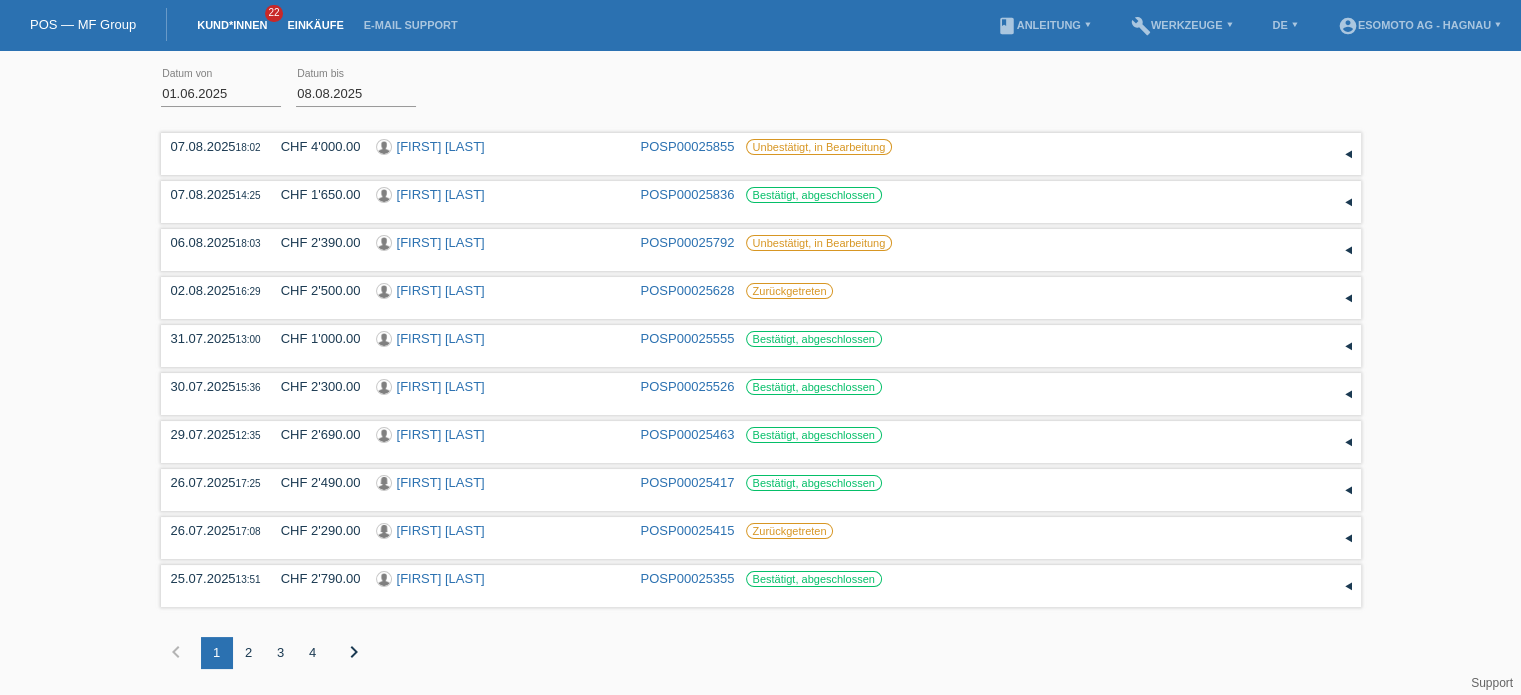click on "Kund*innen" at bounding box center (232, 25) 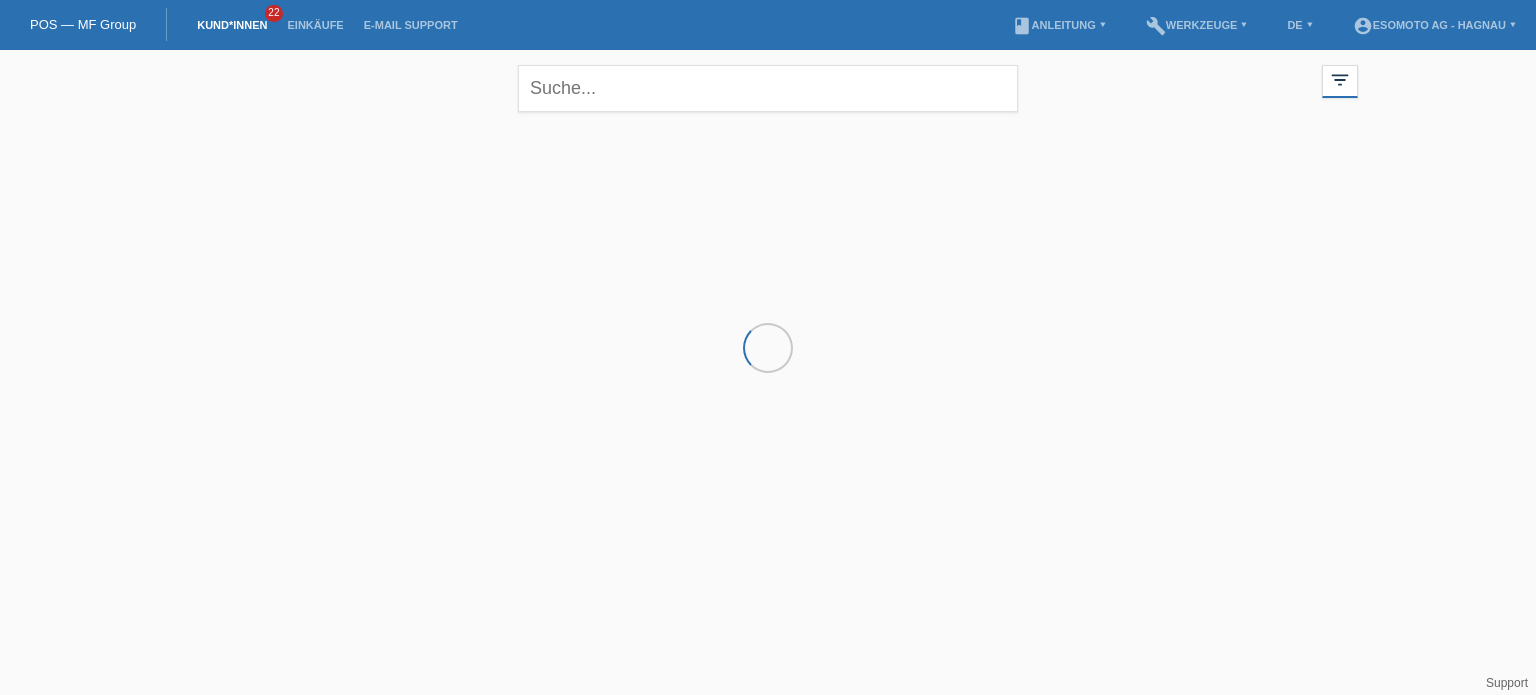 scroll, scrollTop: 0, scrollLeft: 0, axis: both 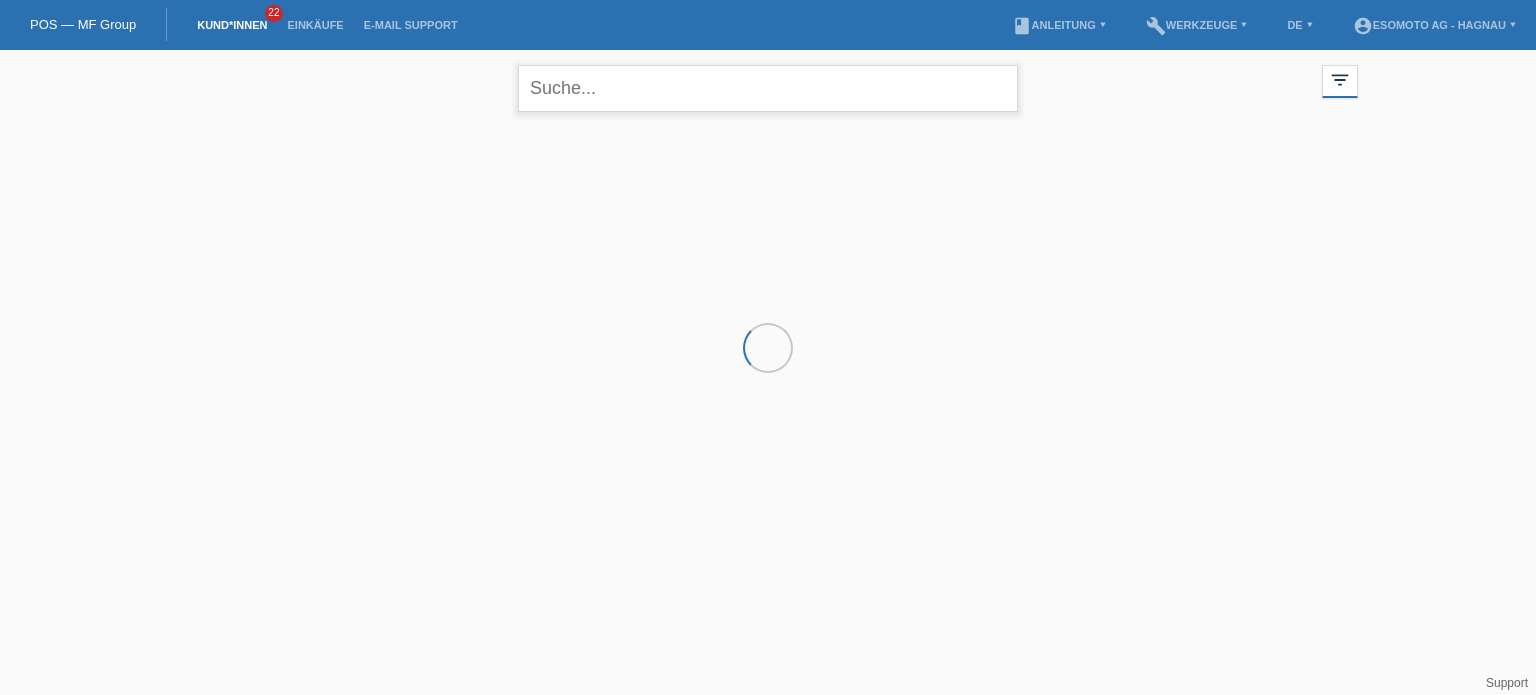click at bounding box center (768, 88) 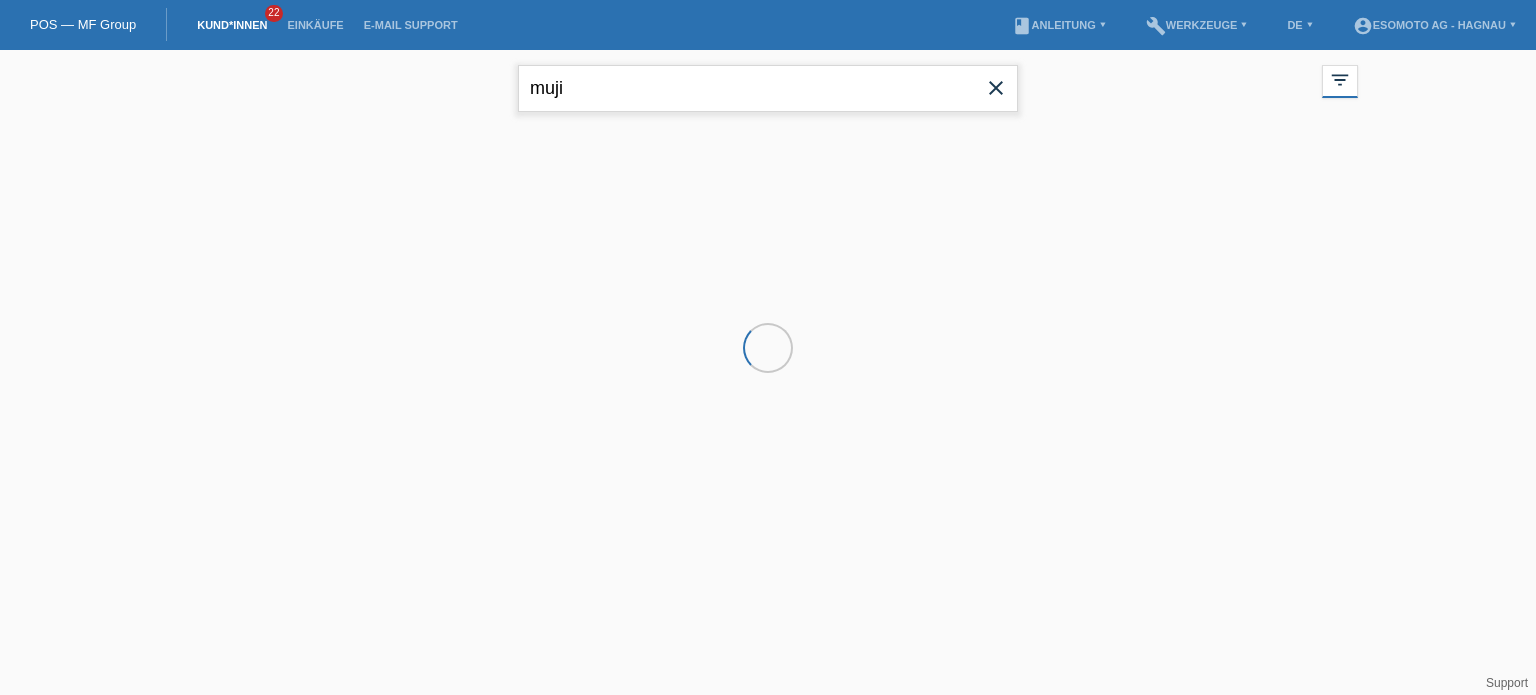 type on "muji" 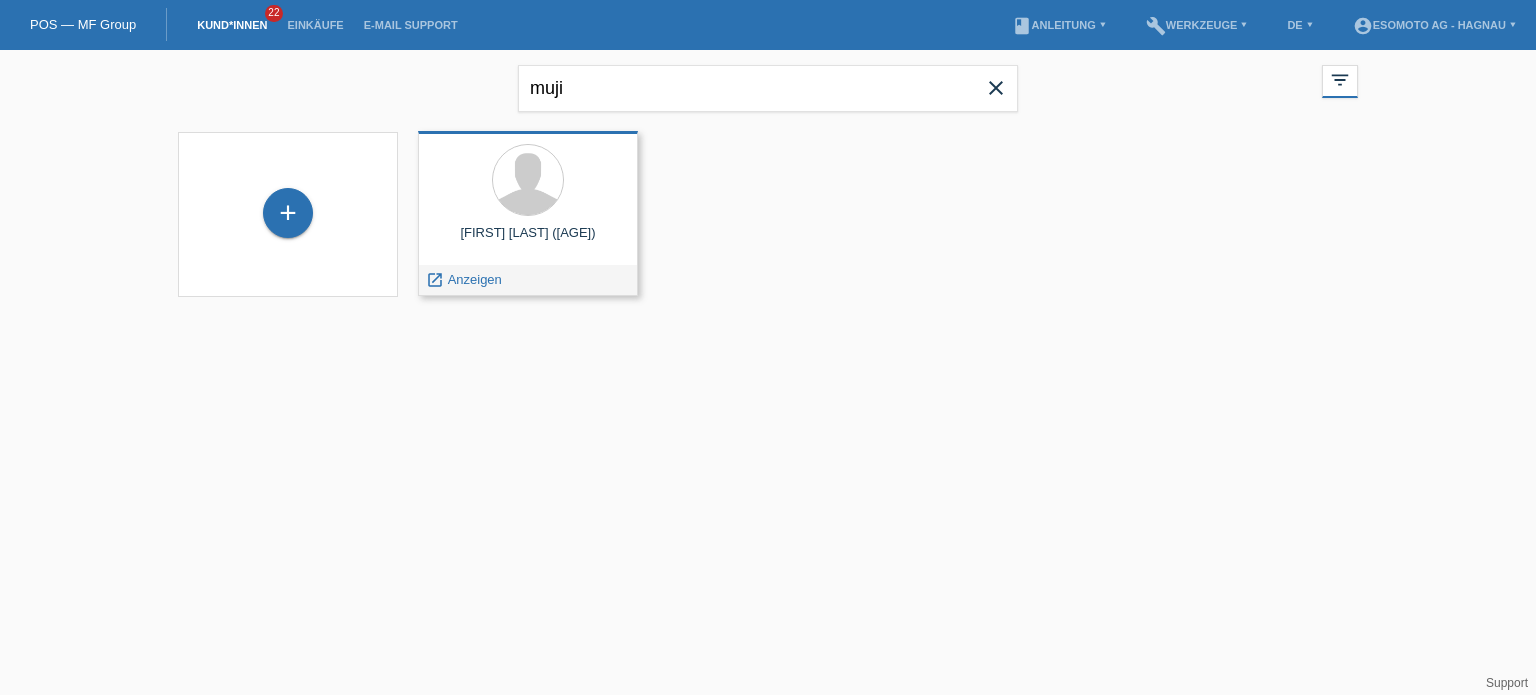 click at bounding box center (528, 181) 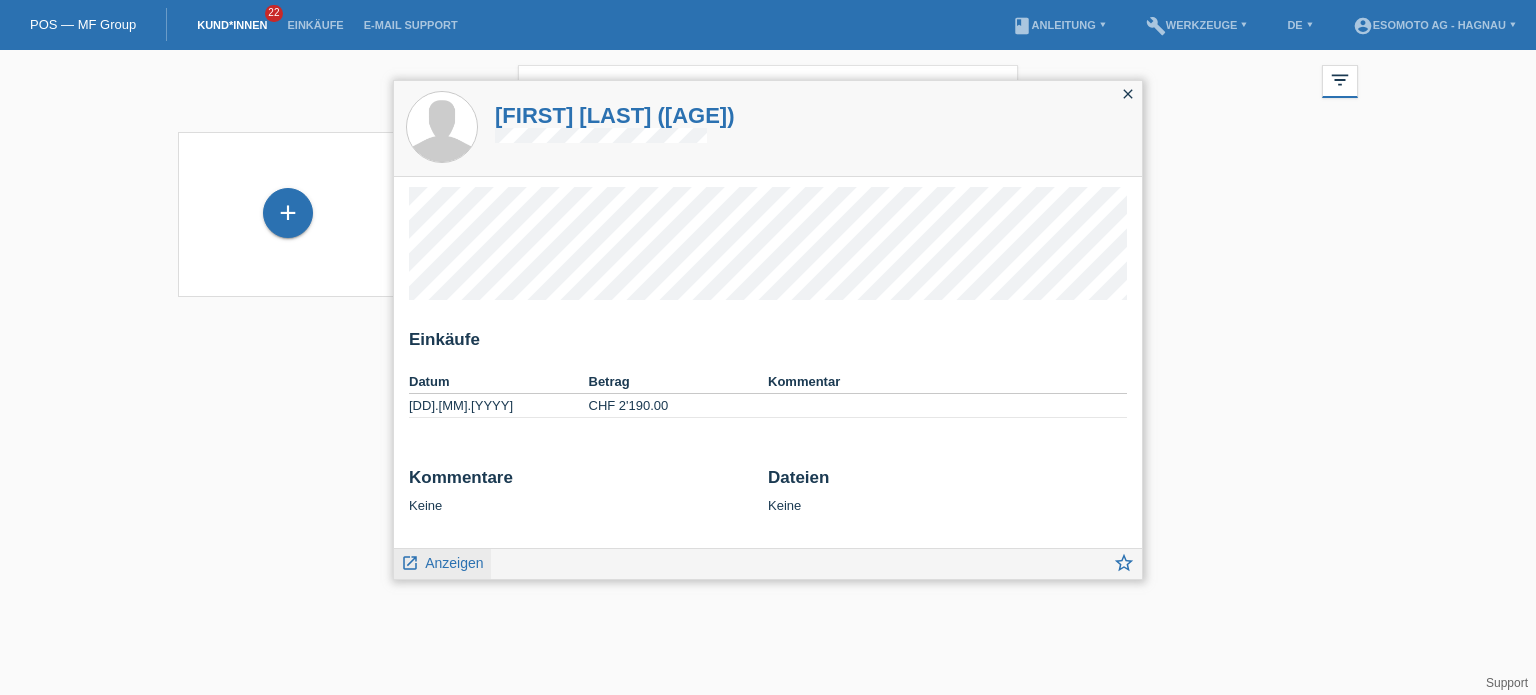 click on "launch   Anzeigen" at bounding box center [442, 564] 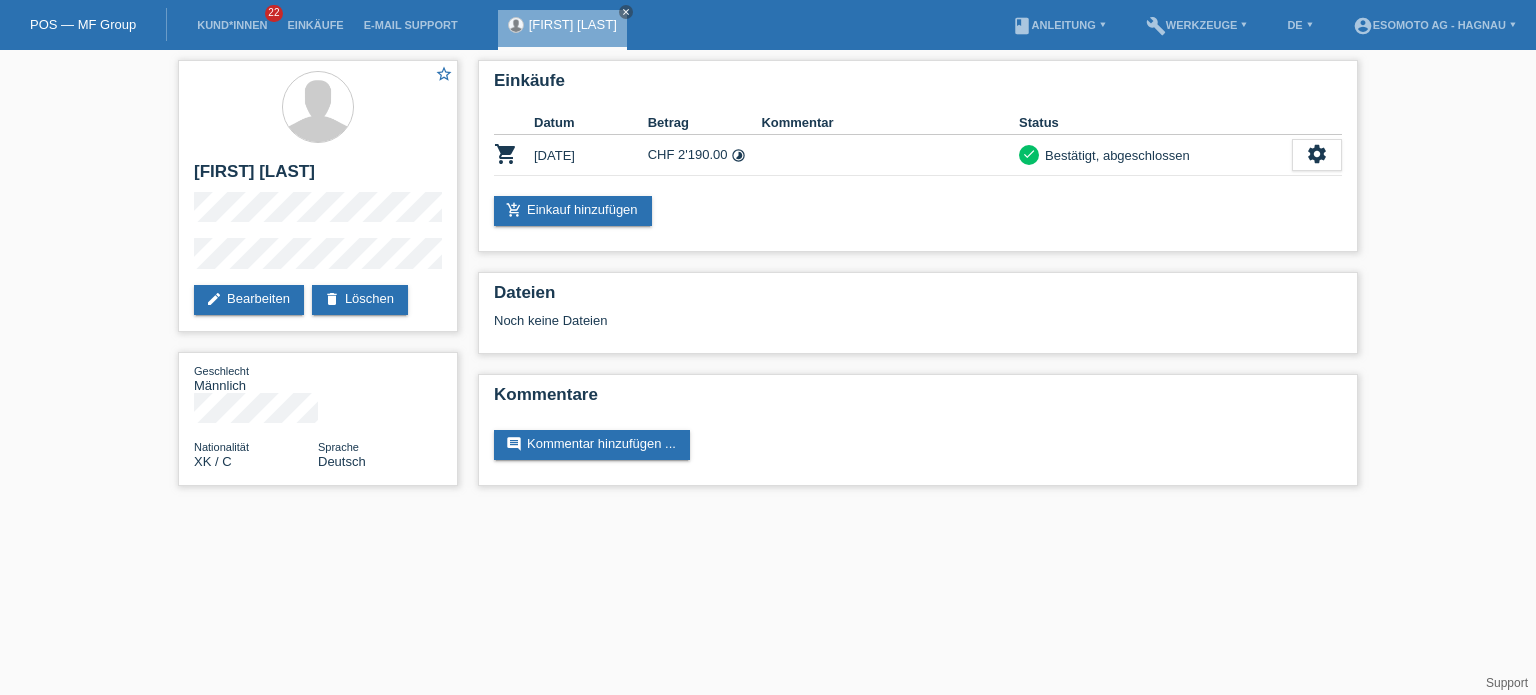 scroll, scrollTop: 0, scrollLeft: 0, axis: both 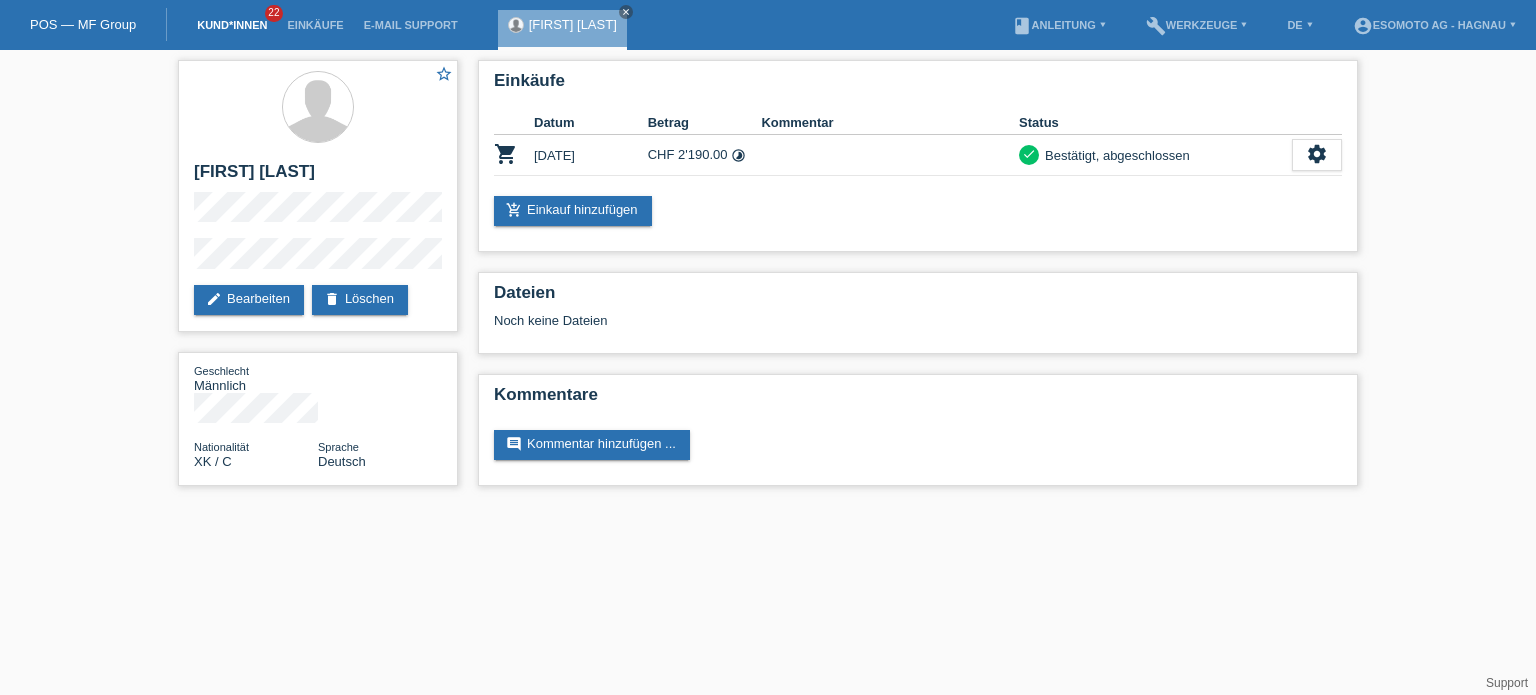 click on "Kund*innen" at bounding box center [232, 25] 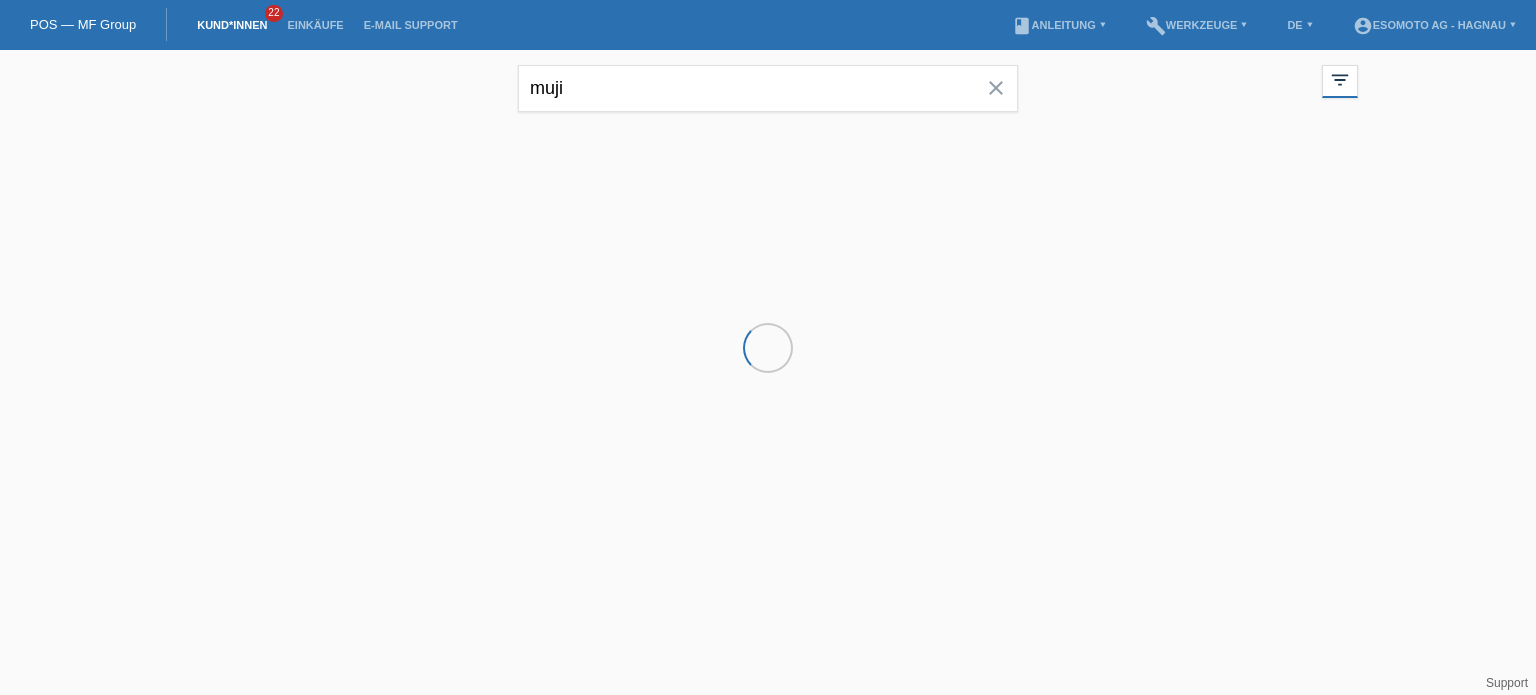scroll, scrollTop: 0, scrollLeft: 0, axis: both 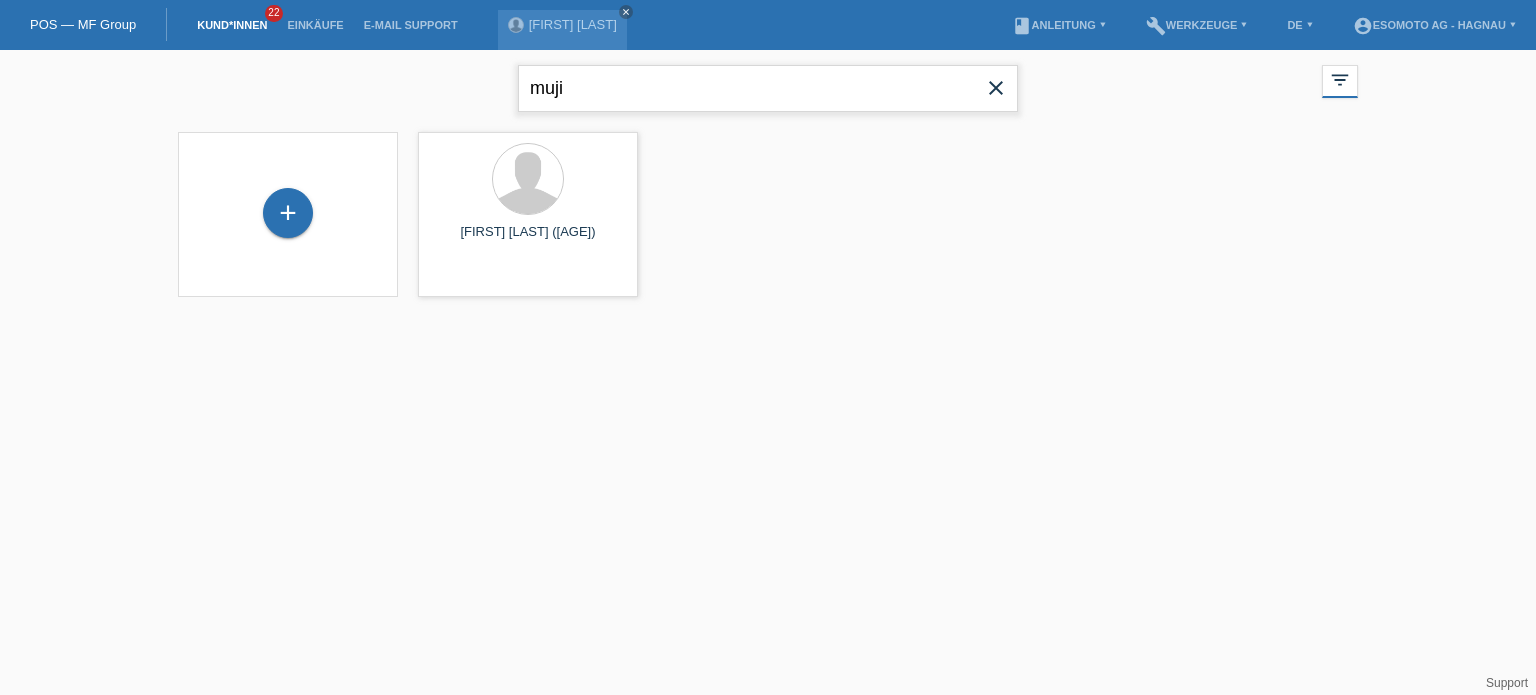 drag, startPoint x: 709, startPoint y: 103, endPoint x: 476, endPoint y: 69, distance: 235.46762 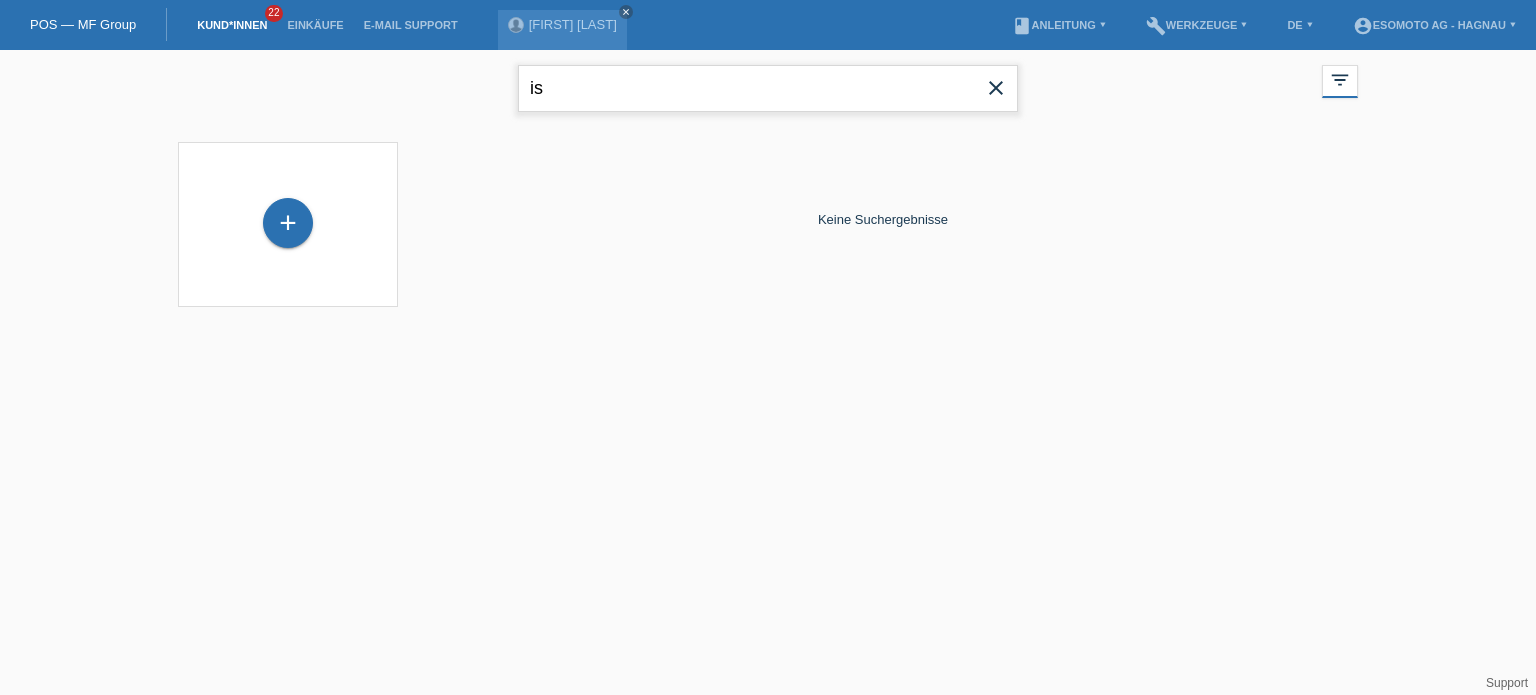 type on "i" 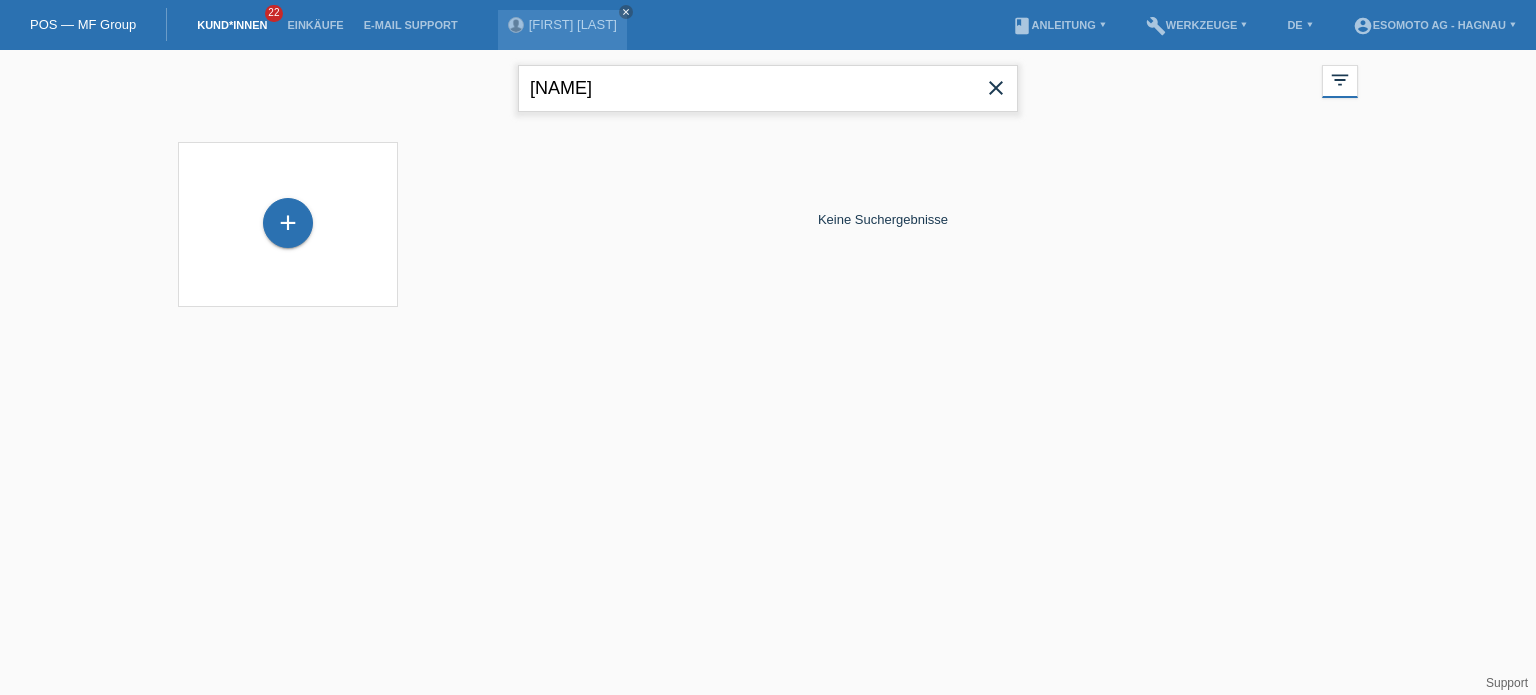 type on "l" 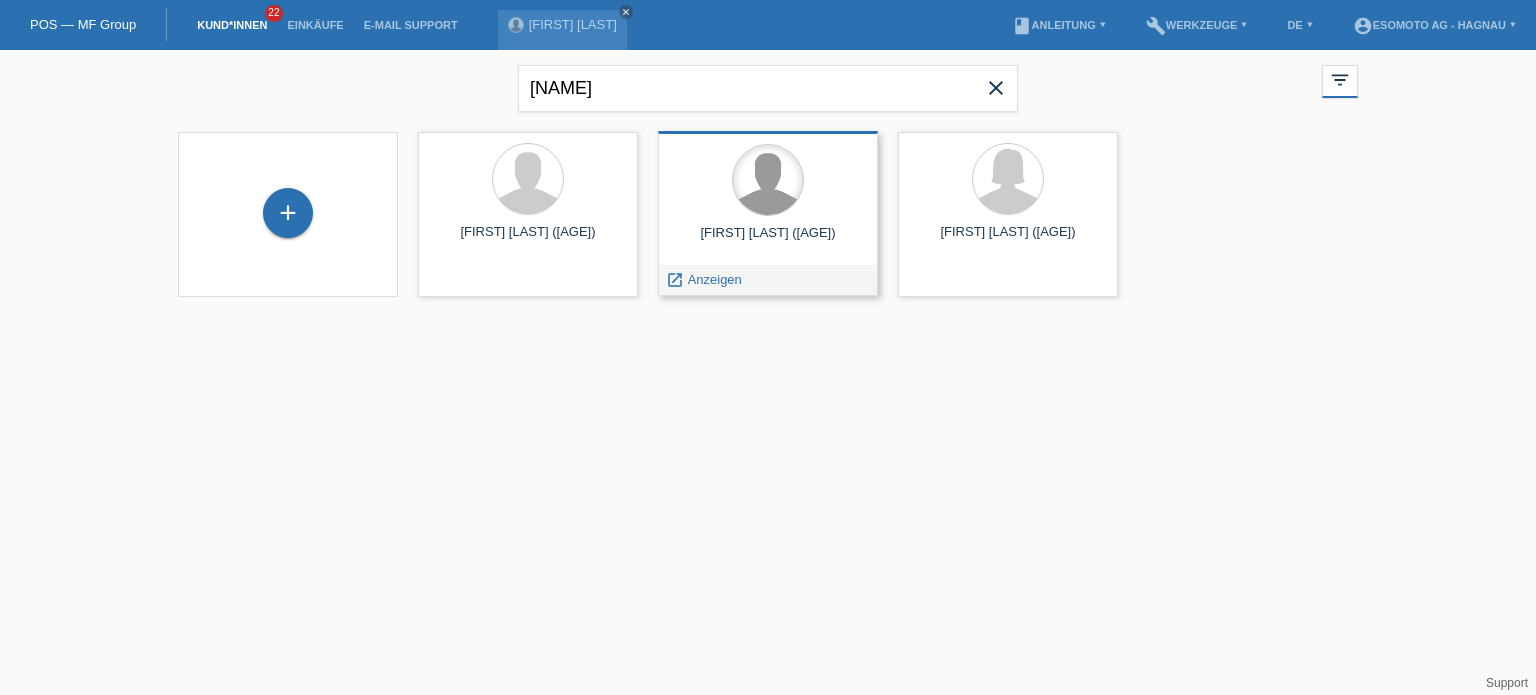 click at bounding box center [768, 180] 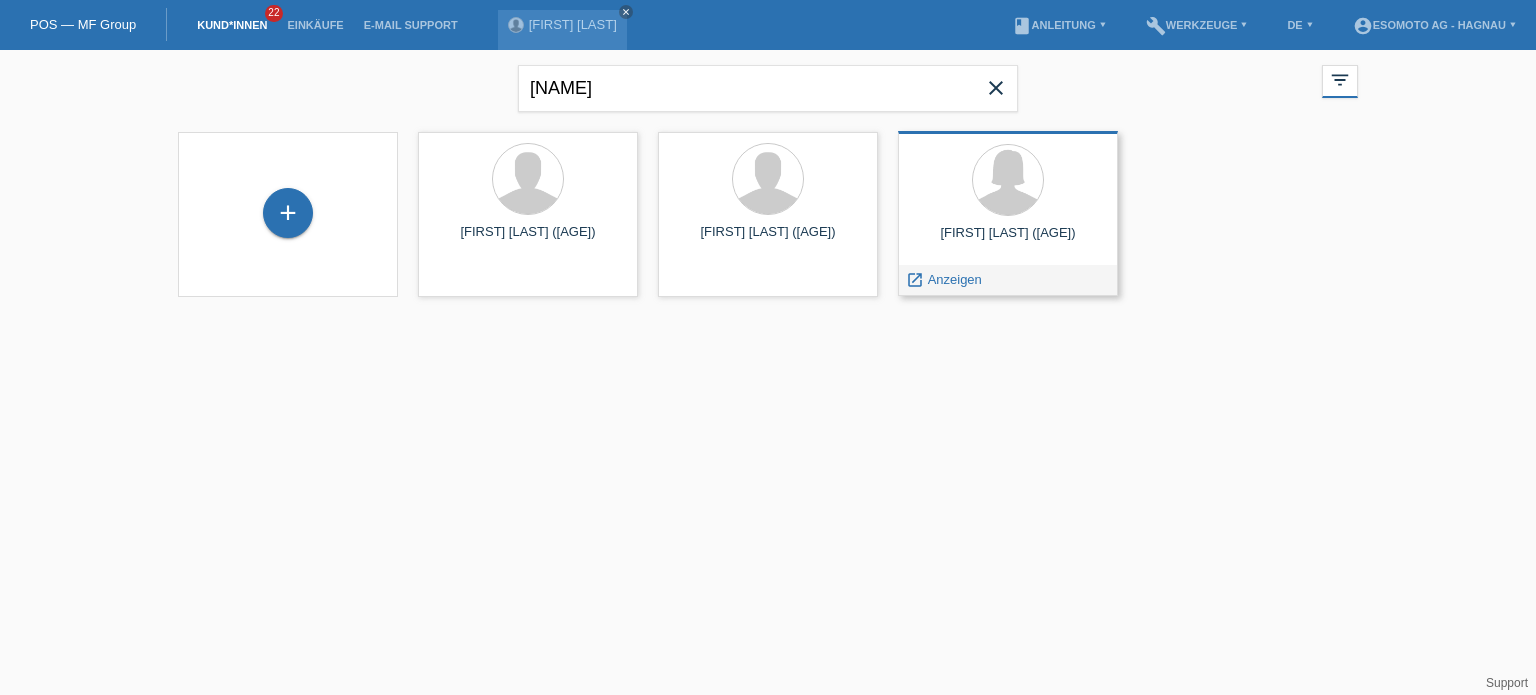 click on "[FIRST] [LAST] ([AGE])" at bounding box center [1008, 213] 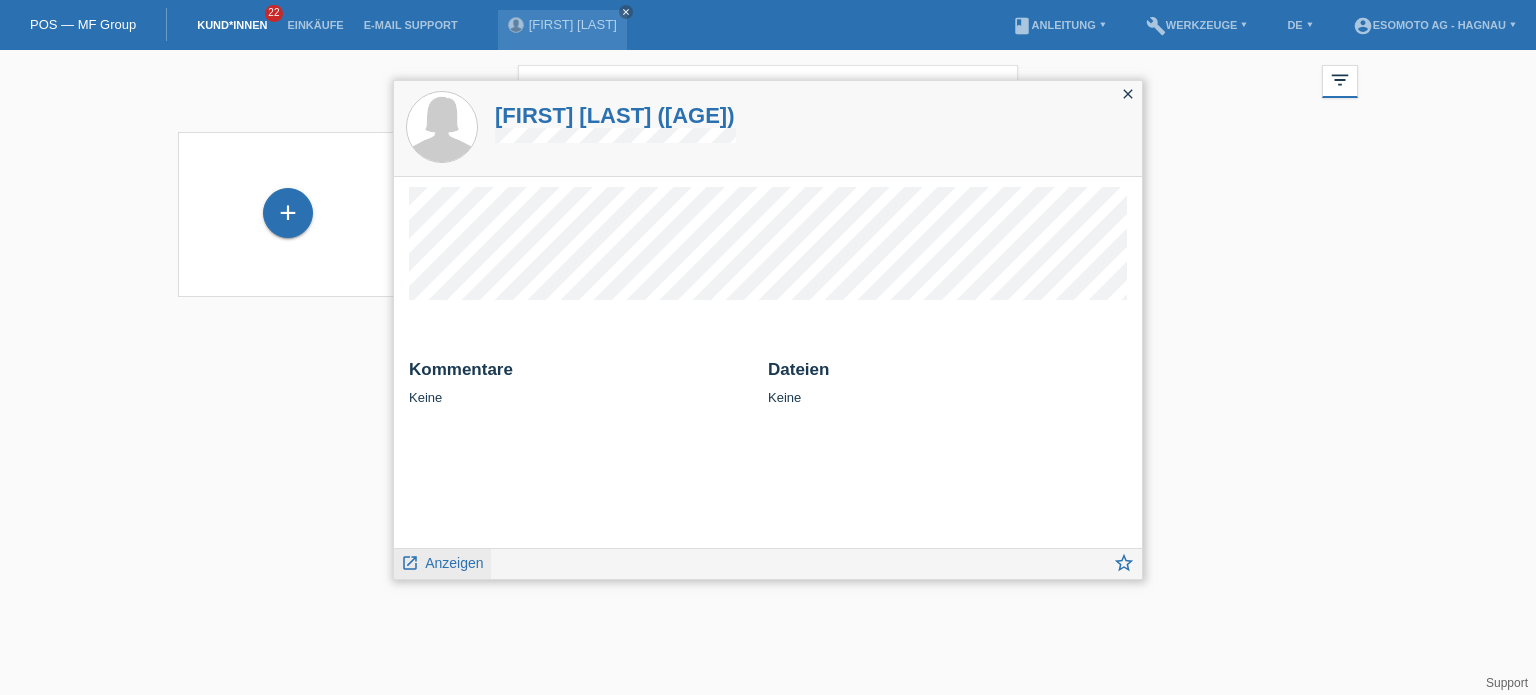 click on "Anzeigen" at bounding box center (454, 563) 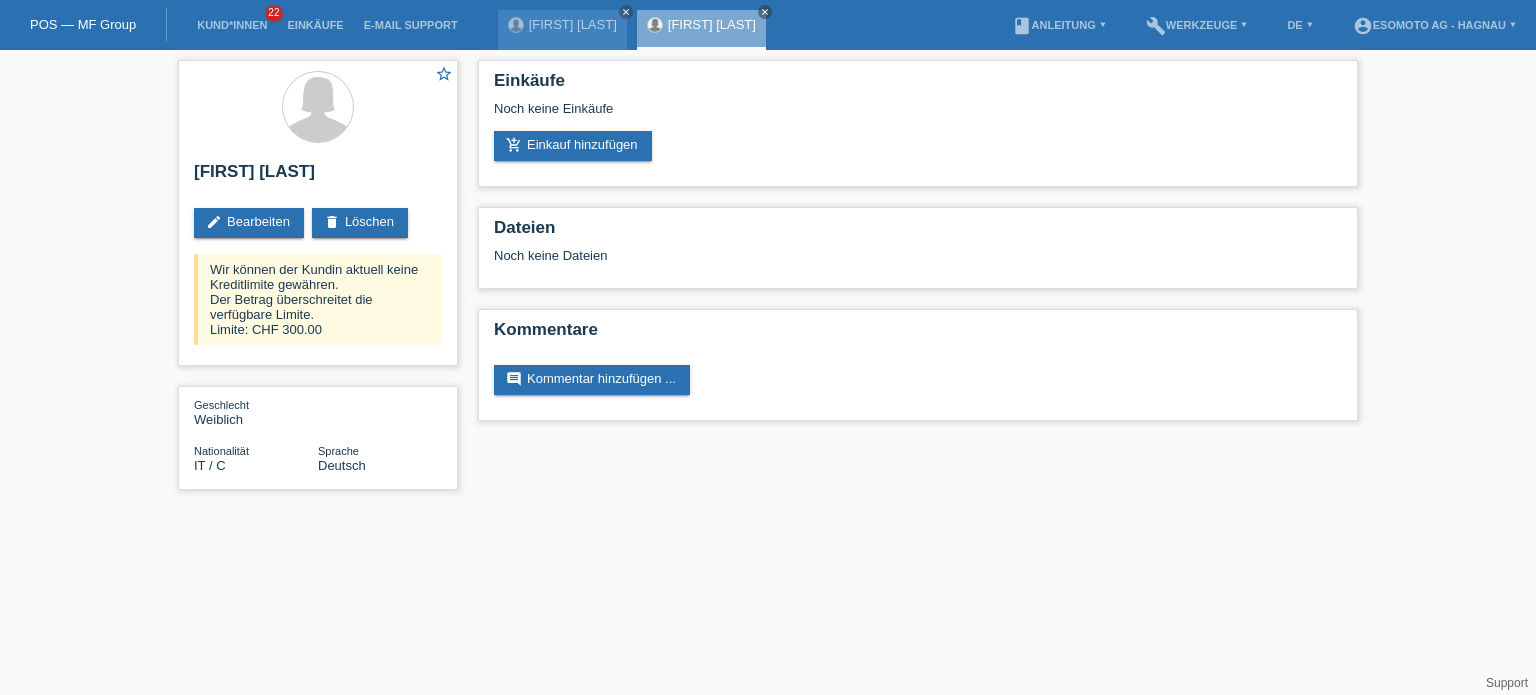 scroll, scrollTop: 0, scrollLeft: 0, axis: both 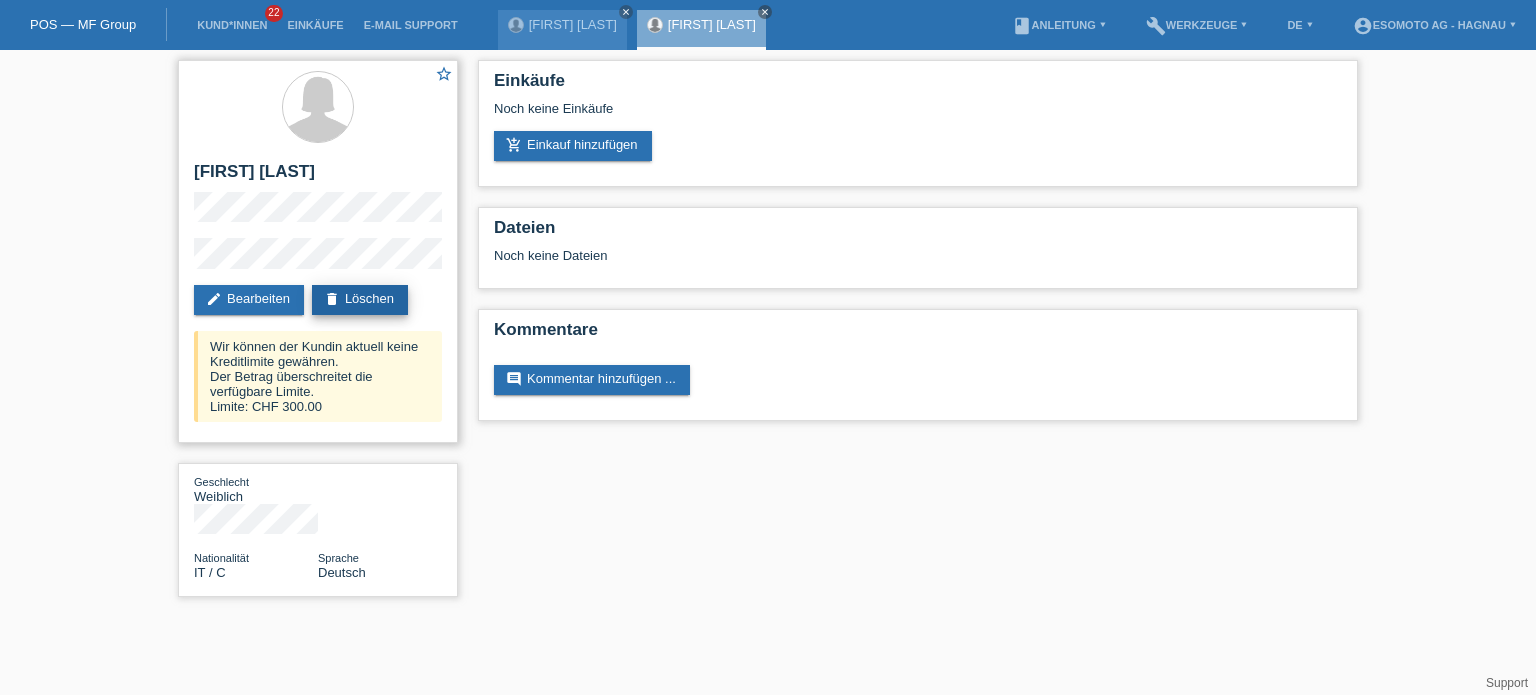 click on "delete  Löschen" at bounding box center (360, 300) 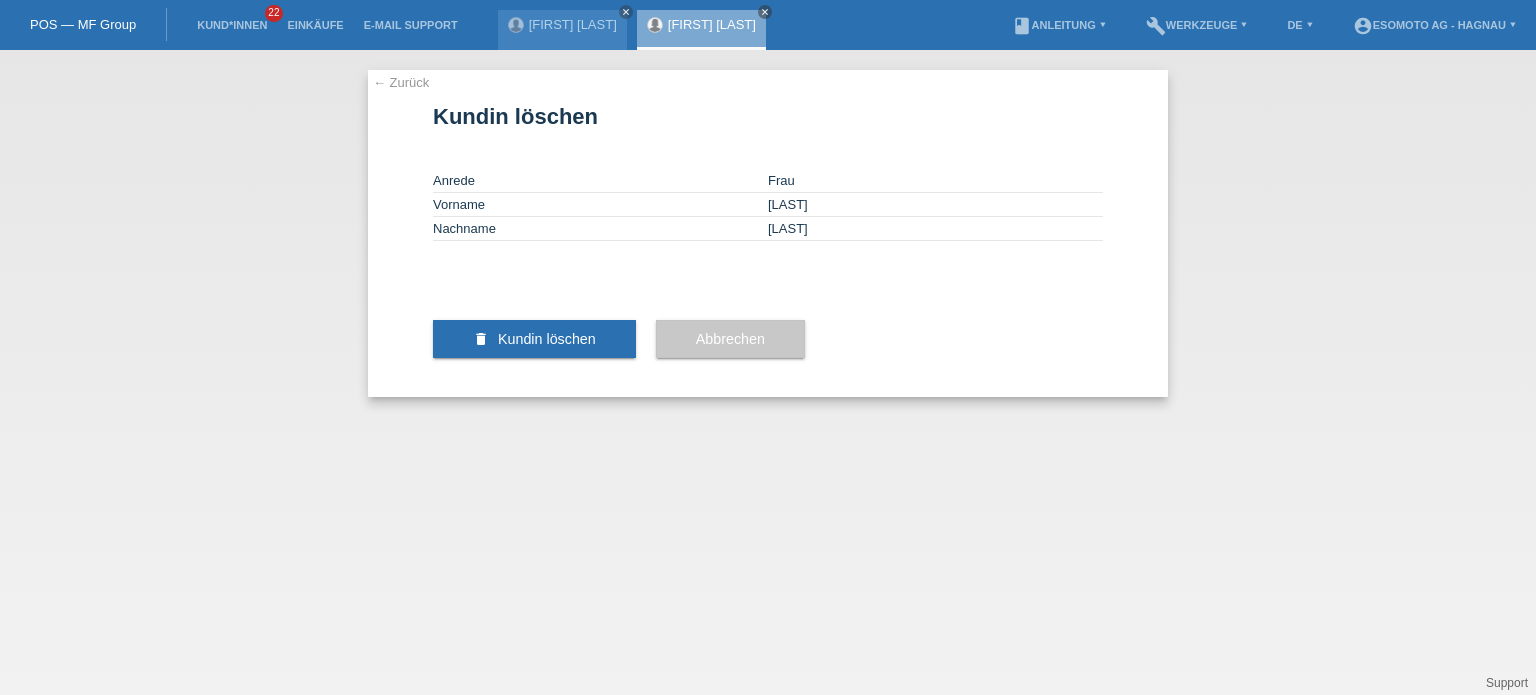 scroll, scrollTop: 0, scrollLeft: 0, axis: both 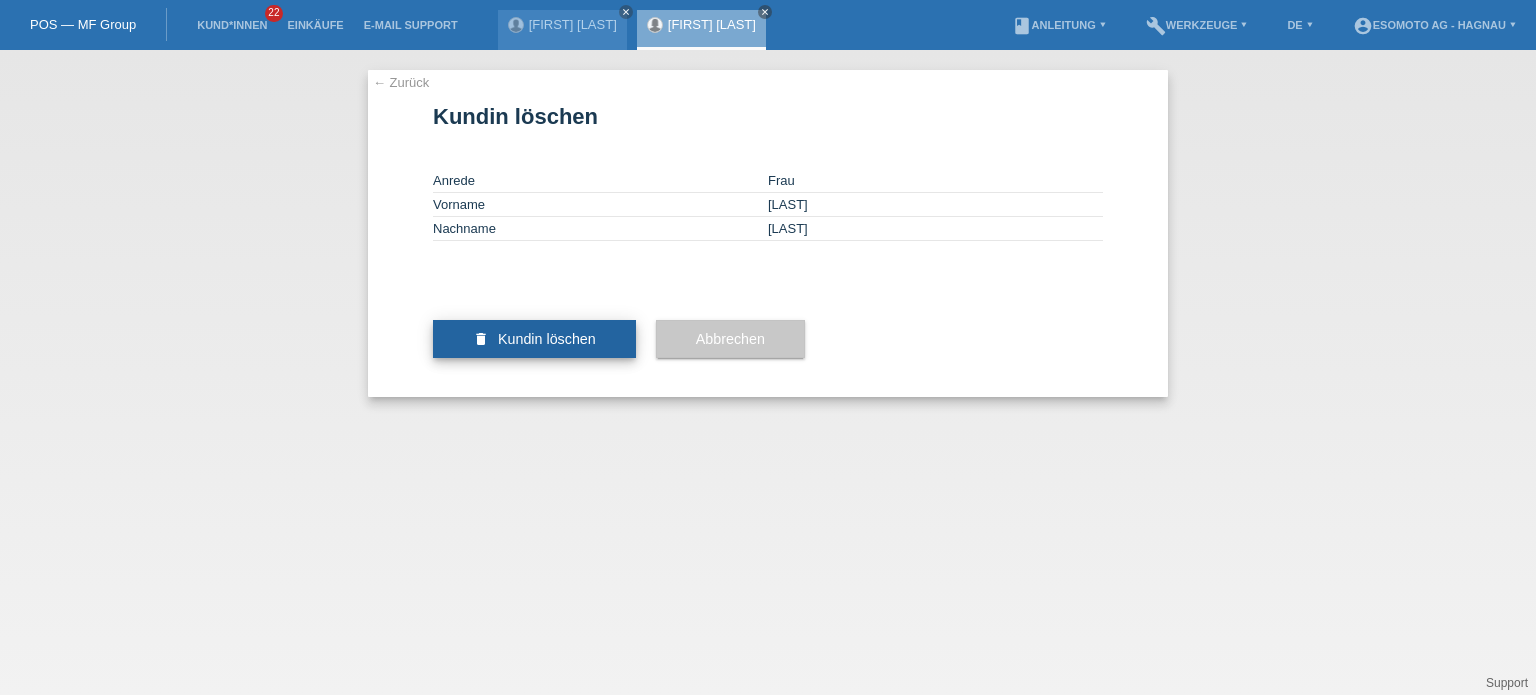 click on "Kundin löschen" at bounding box center [547, 339] 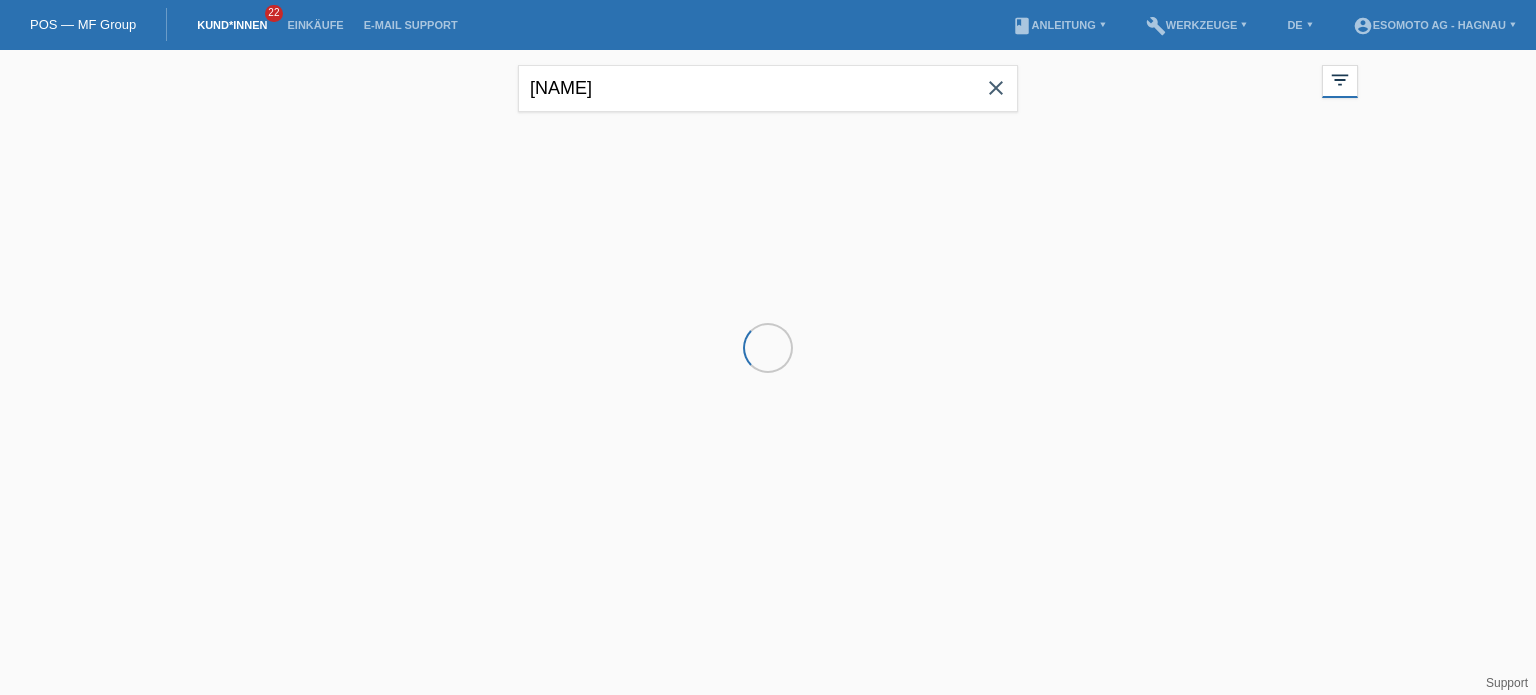 scroll, scrollTop: 0, scrollLeft: 0, axis: both 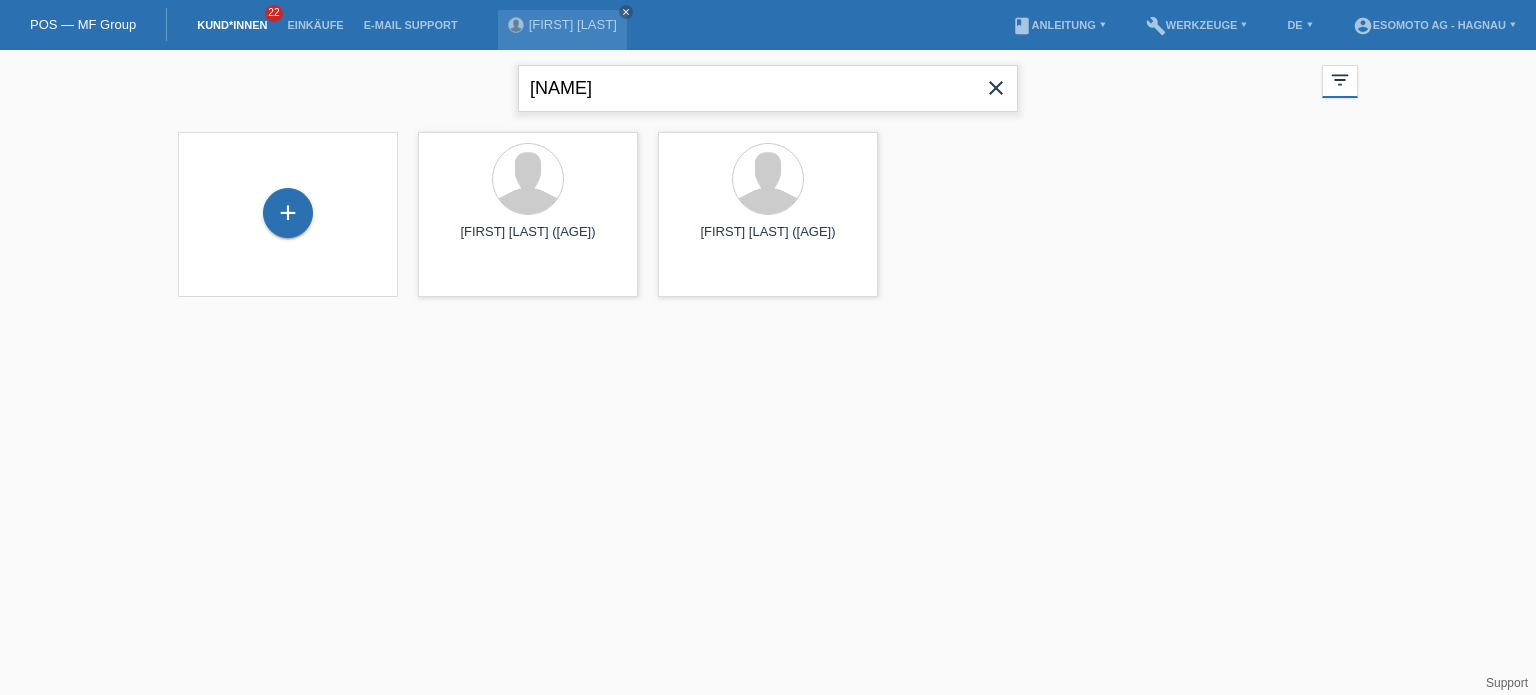 drag, startPoint x: 655, startPoint y: 90, endPoint x: 111, endPoint y: 46, distance: 545.7765 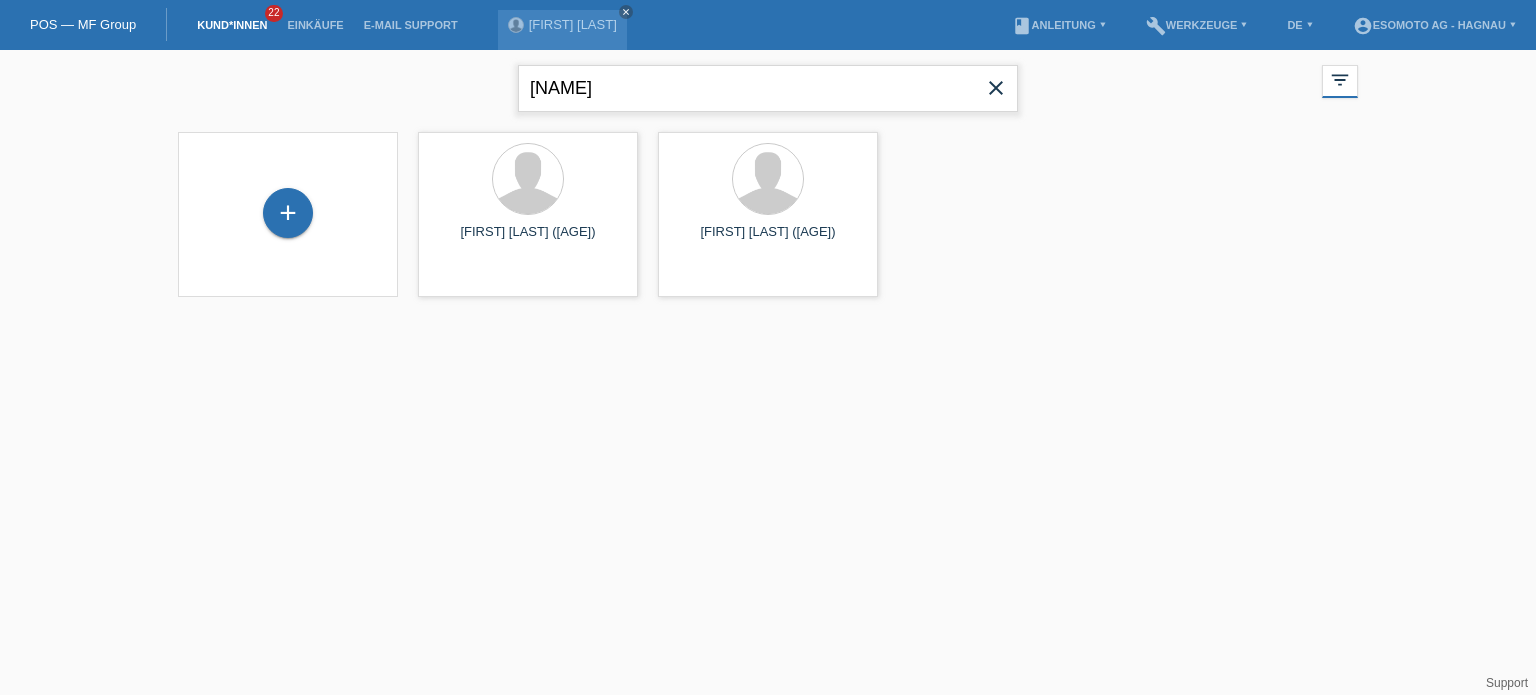 type on "[NAME]" 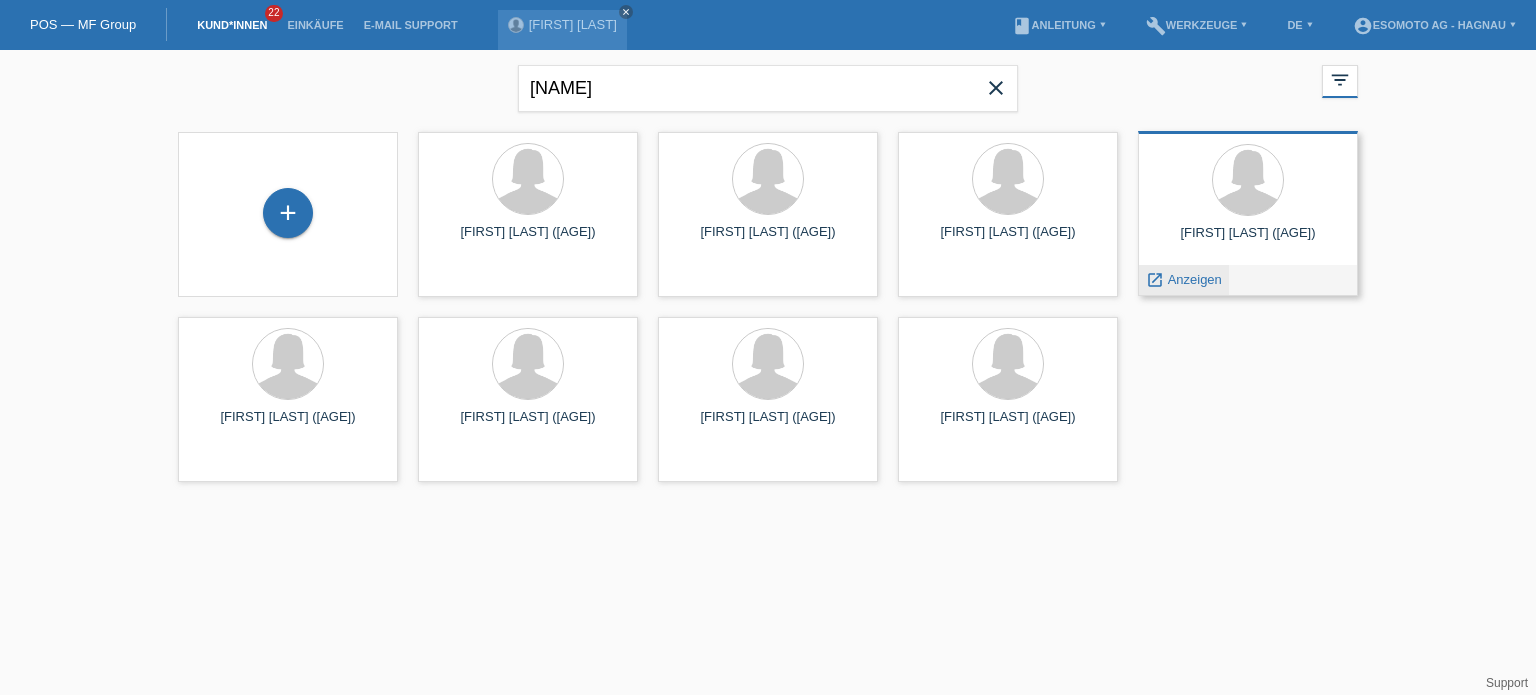 click on "Anzeigen" at bounding box center (1195, 279) 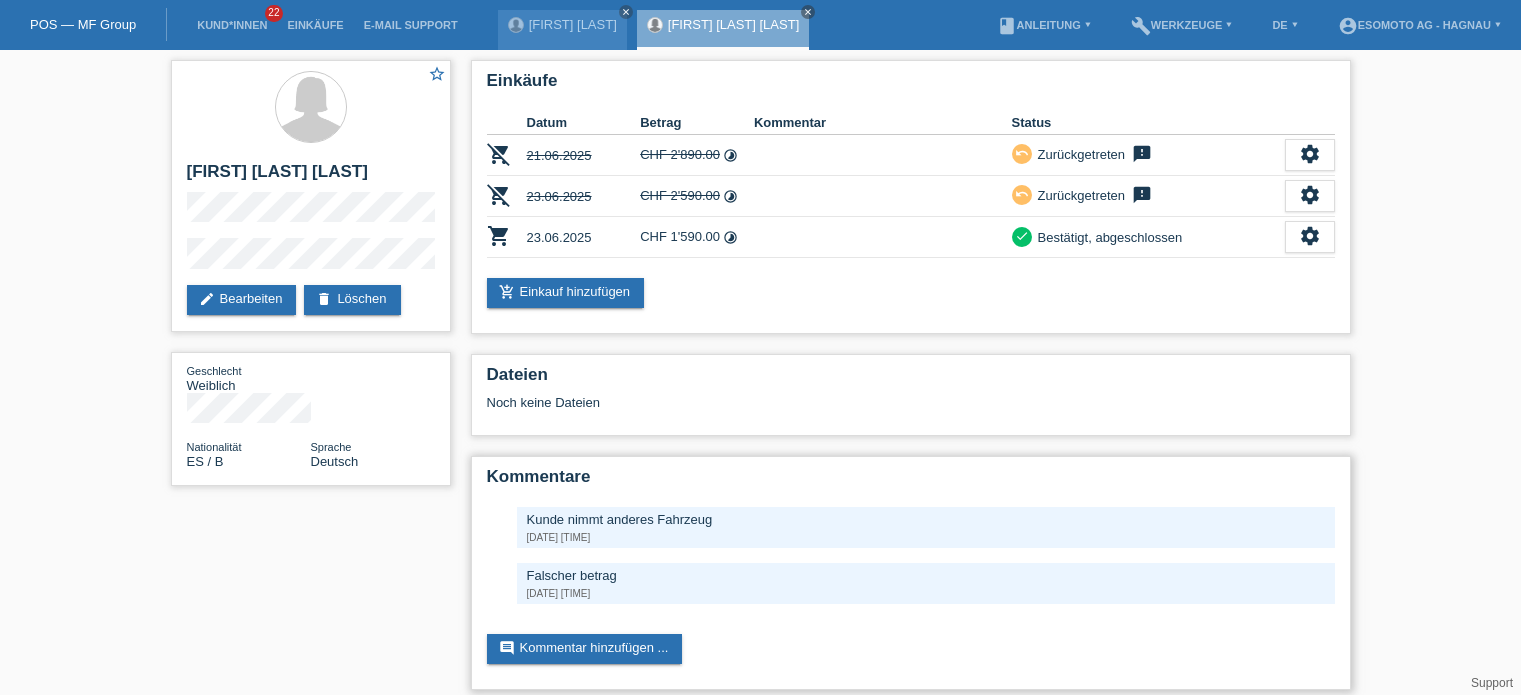 scroll, scrollTop: 0, scrollLeft: 0, axis: both 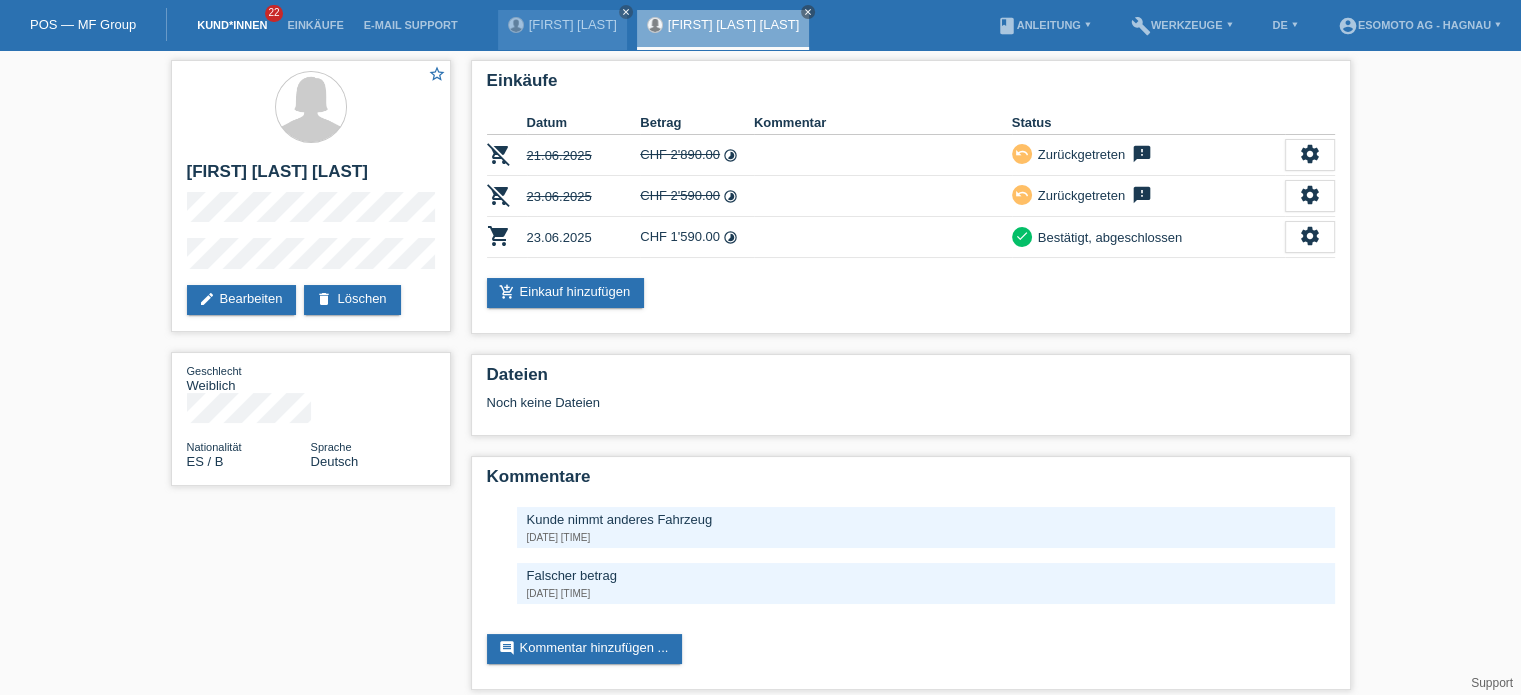 click on "Kund*innen" at bounding box center [232, 25] 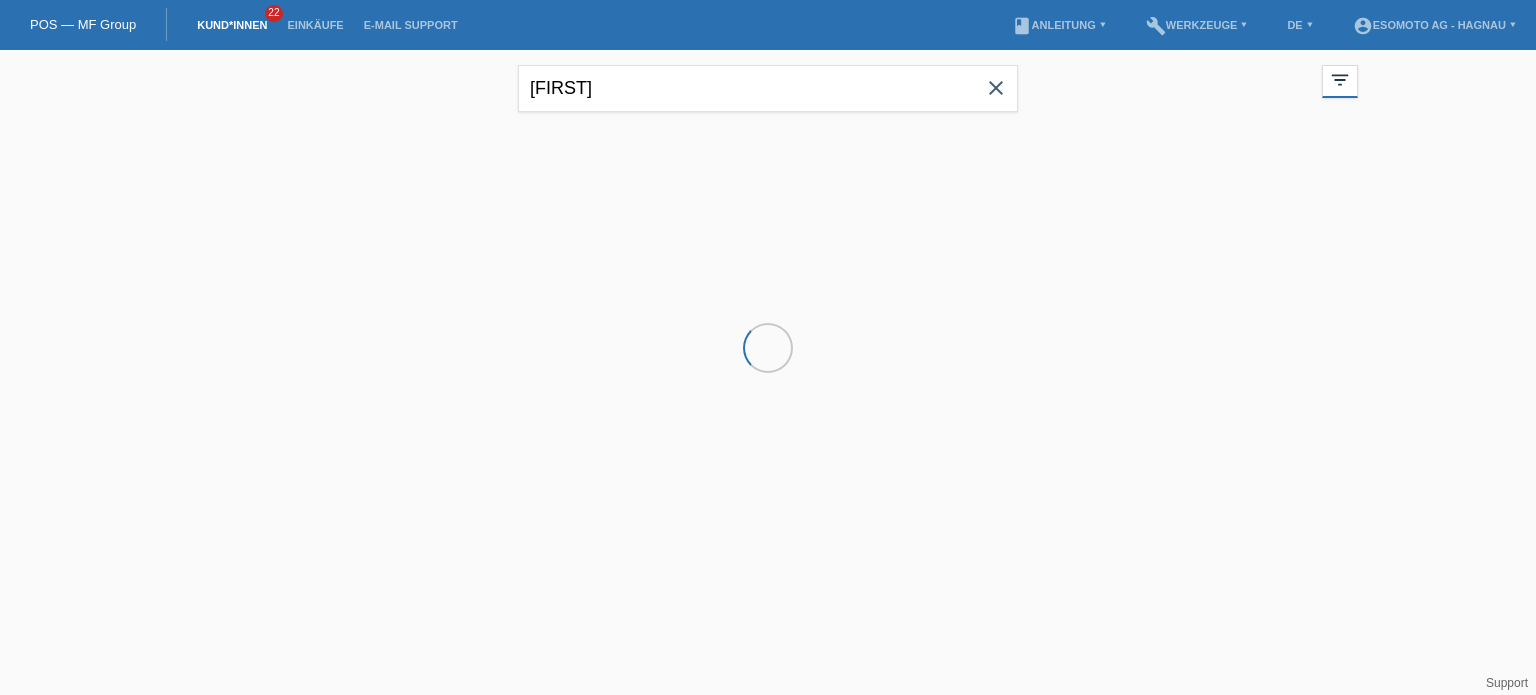 scroll, scrollTop: 0, scrollLeft: 0, axis: both 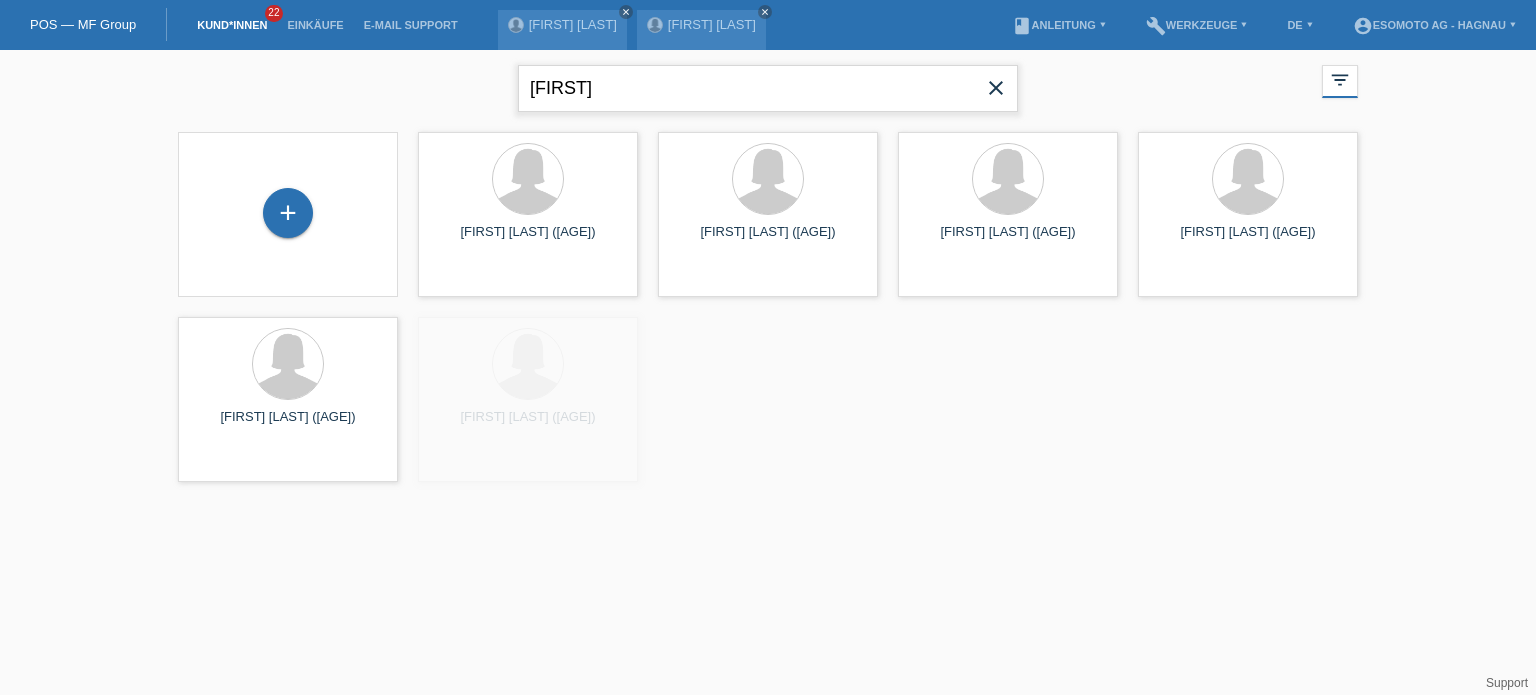 drag, startPoint x: 693, startPoint y: 87, endPoint x: 416, endPoint y: 67, distance: 277.72107 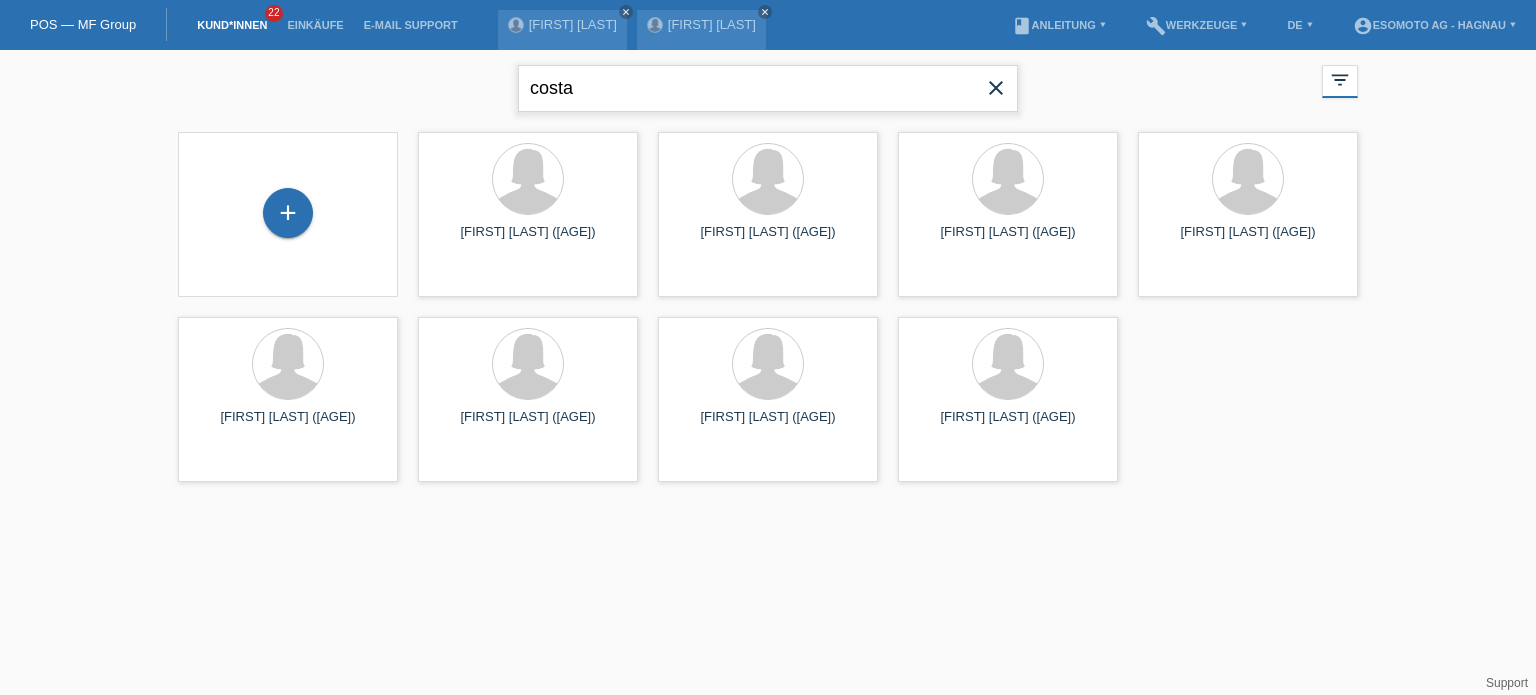 type on "costa" 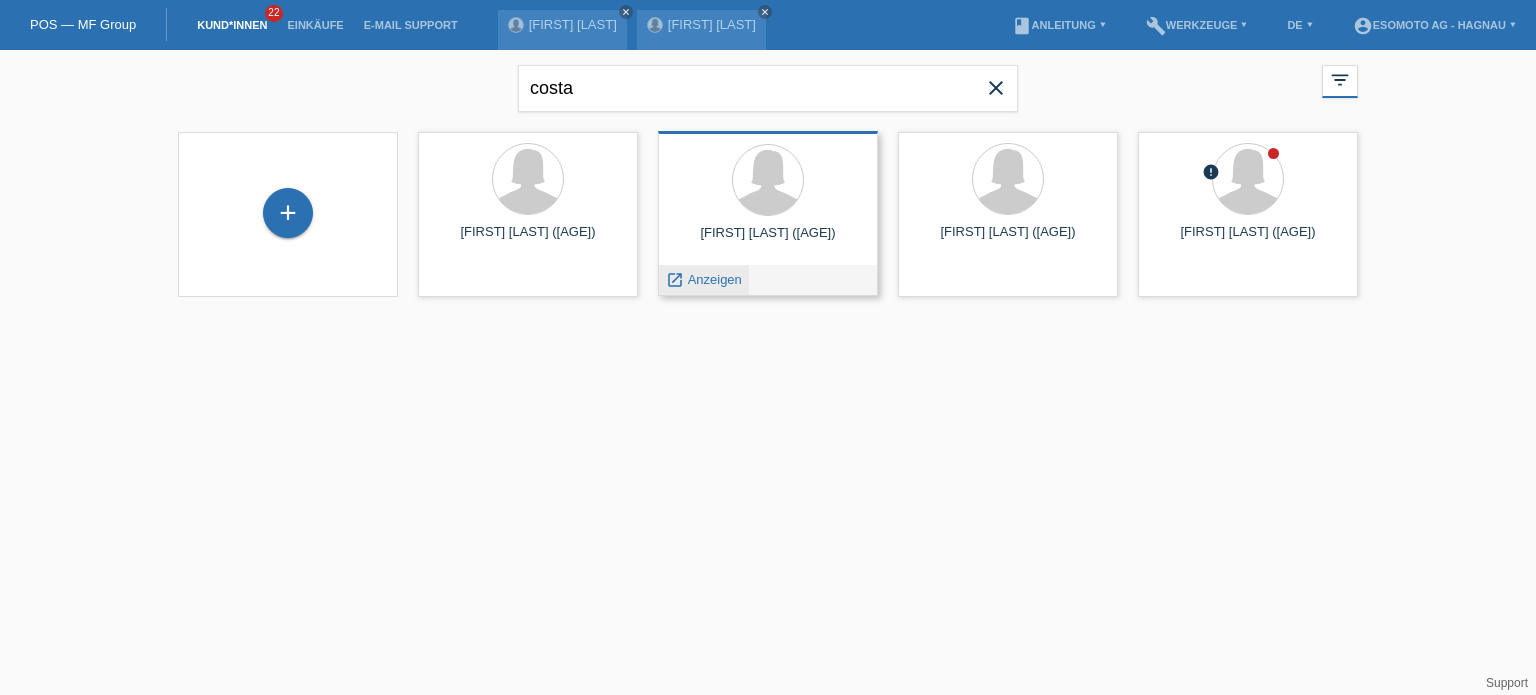 click on "Anzeigen" at bounding box center (715, 279) 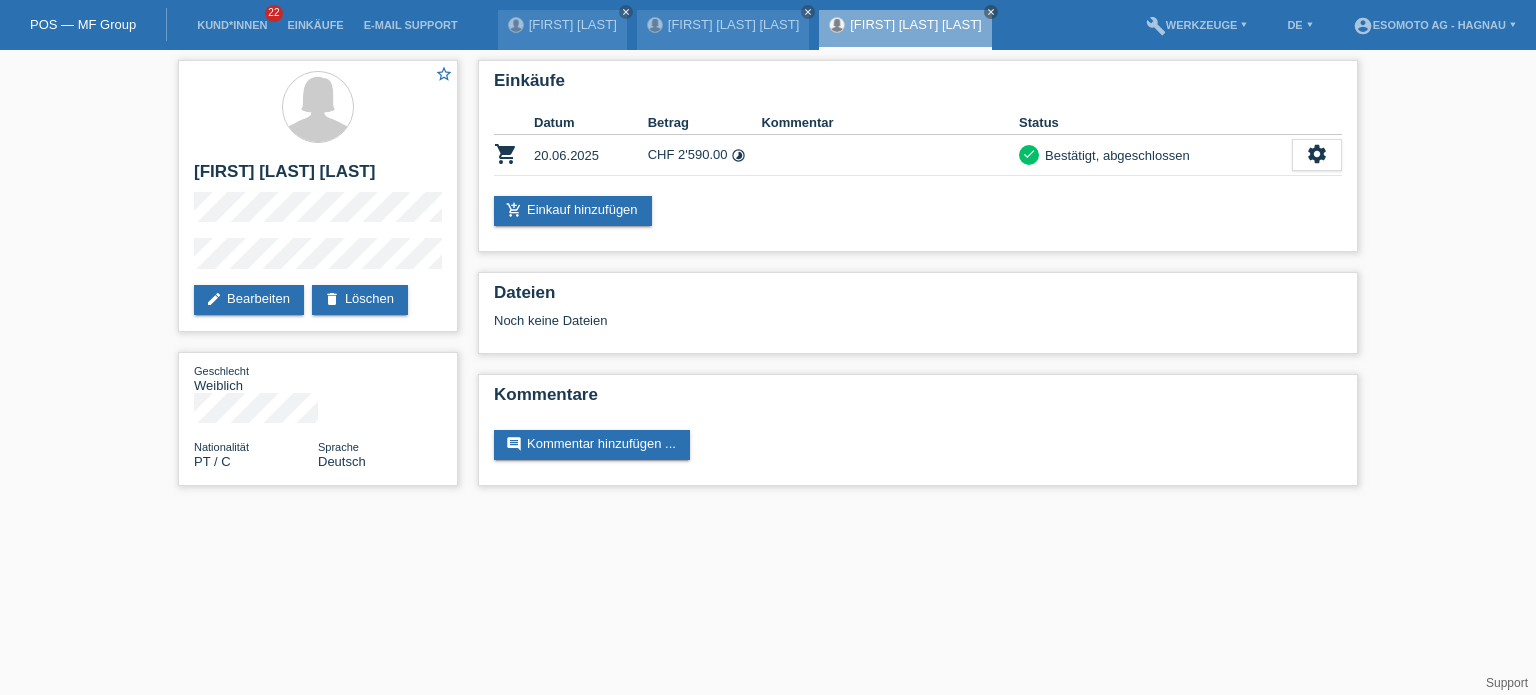scroll, scrollTop: 0, scrollLeft: 0, axis: both 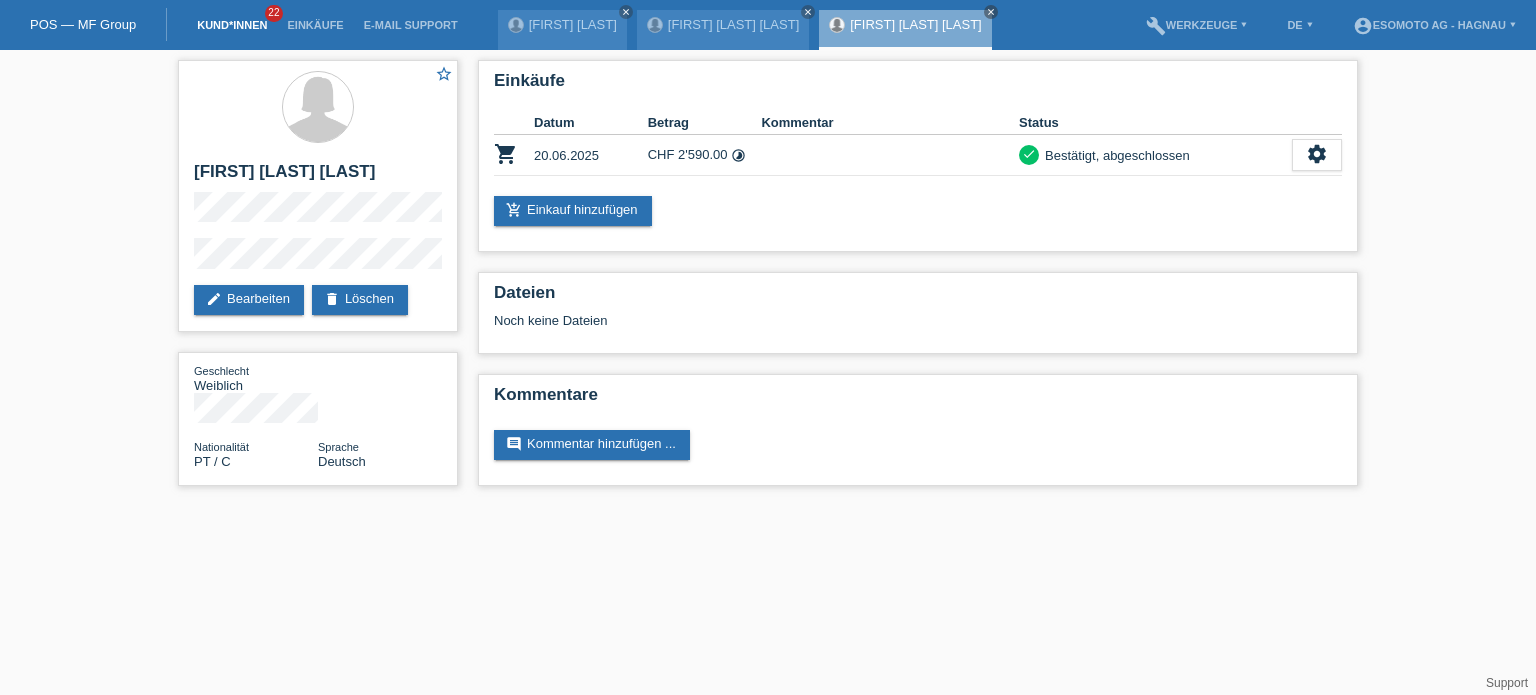click on "Kund*innen" at bounding box center (232, 25) 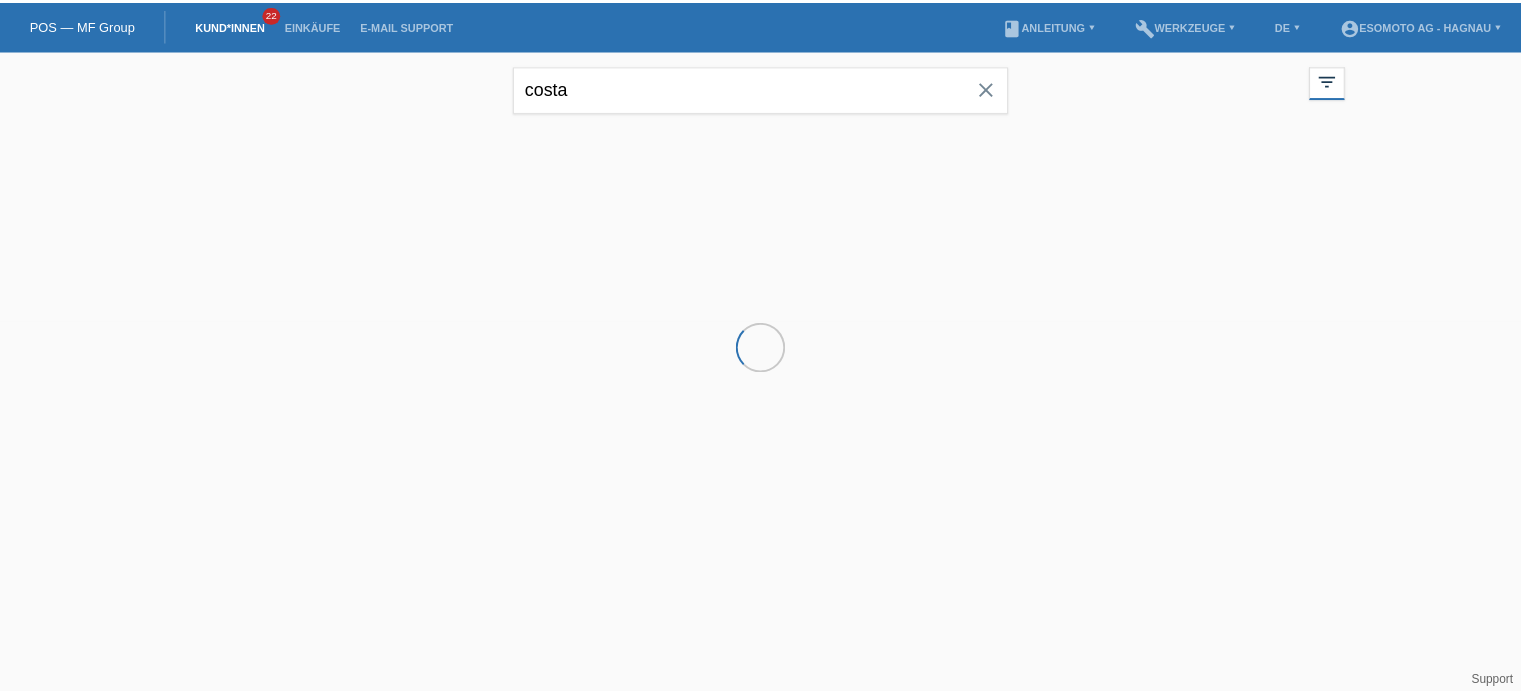 scroll, scrollTop: 0, scrollLeft: 0, axis: both 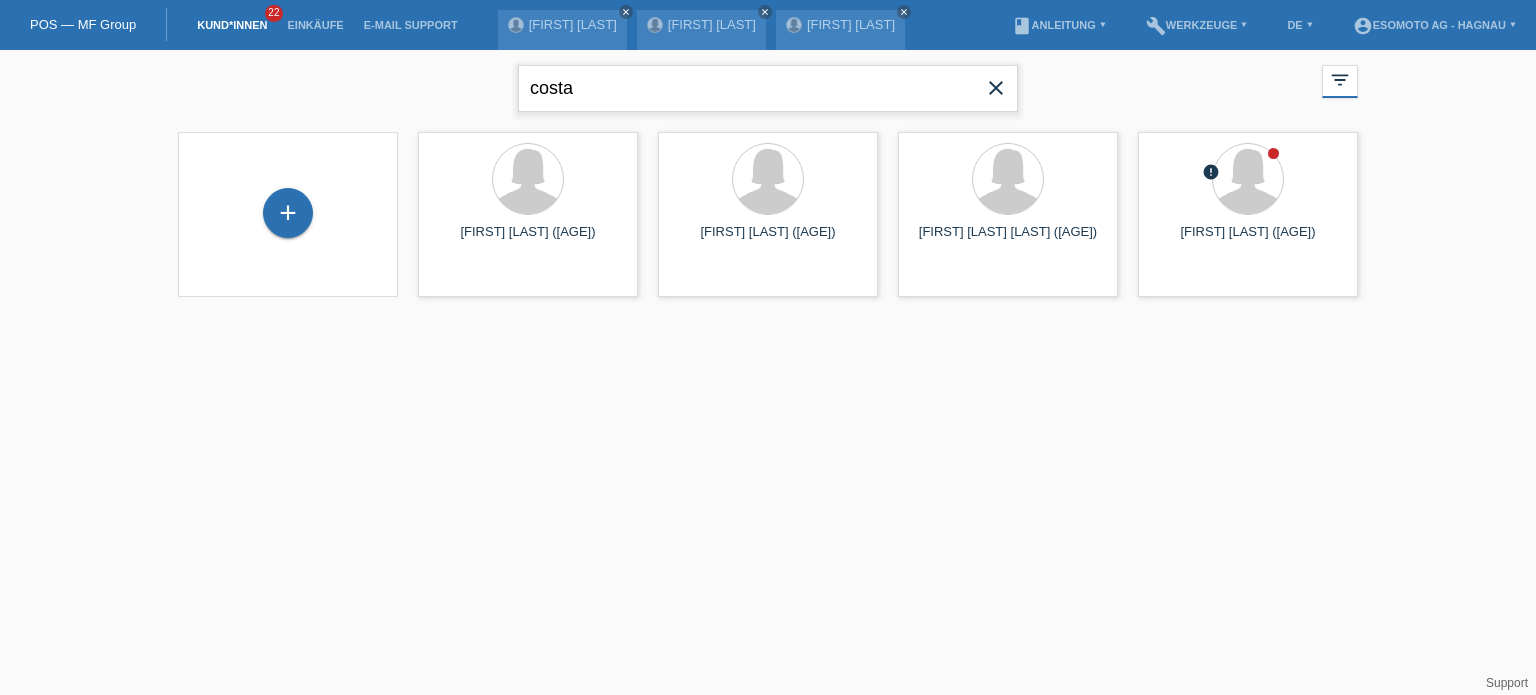 drag, startPoint x: 600, startPoint y: 81, endPoint x: 443, endPoint y: 98, distance: 157.9177 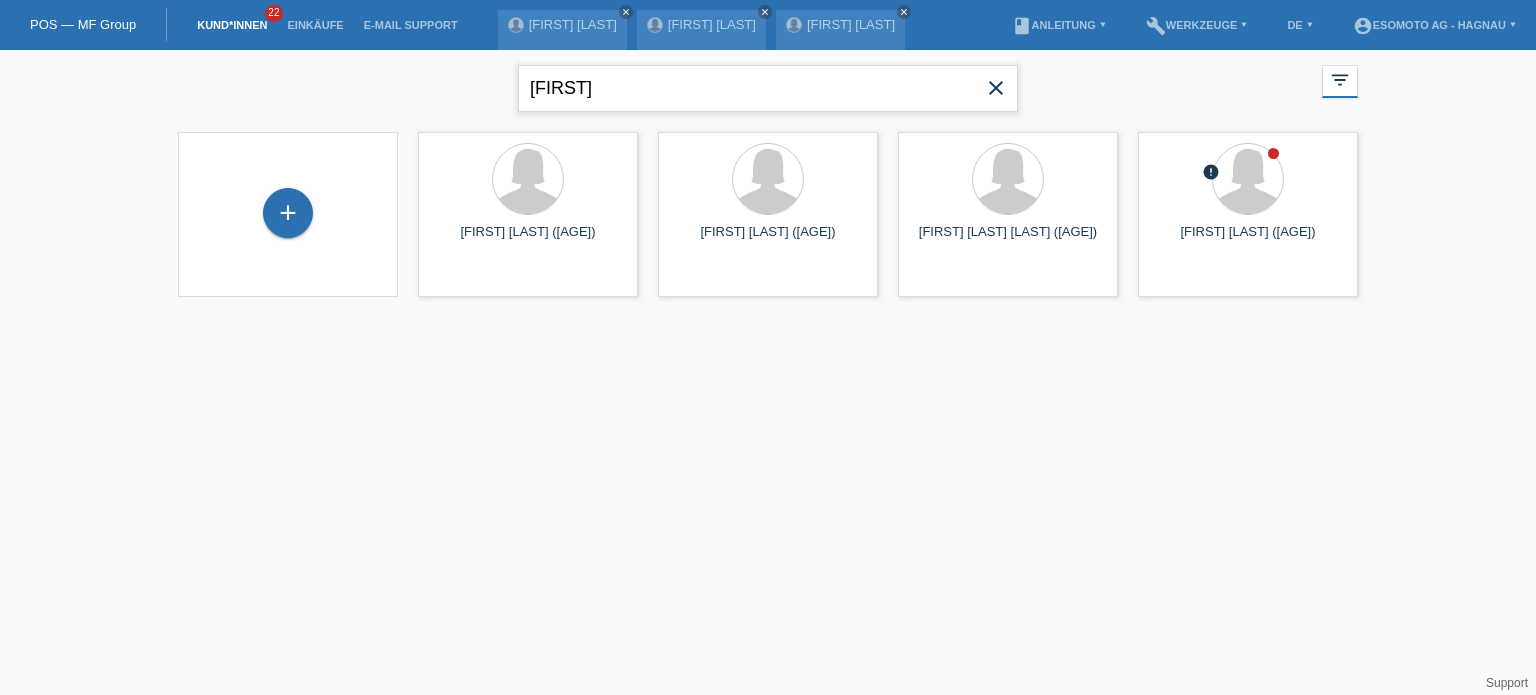 type on "[FIRST]" 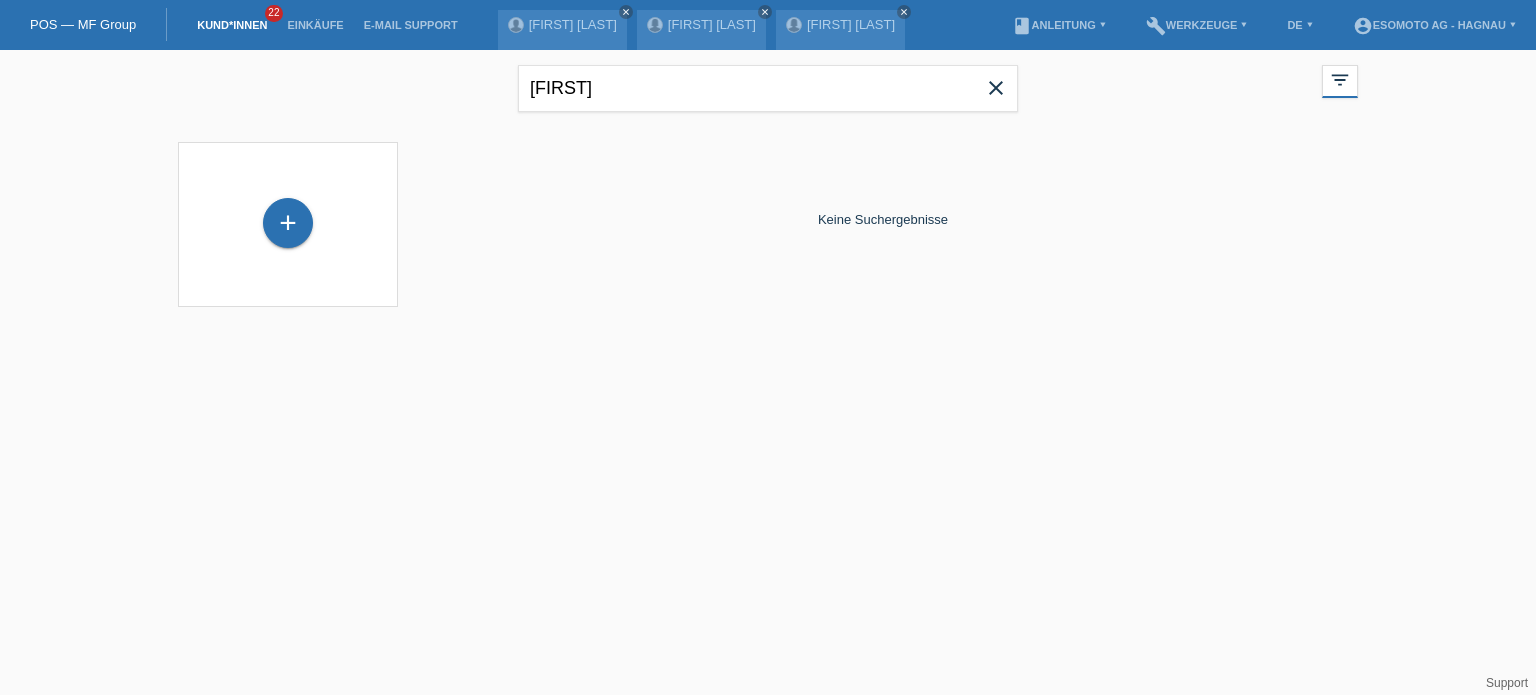 click on "close" at bounding box center [996, 88] 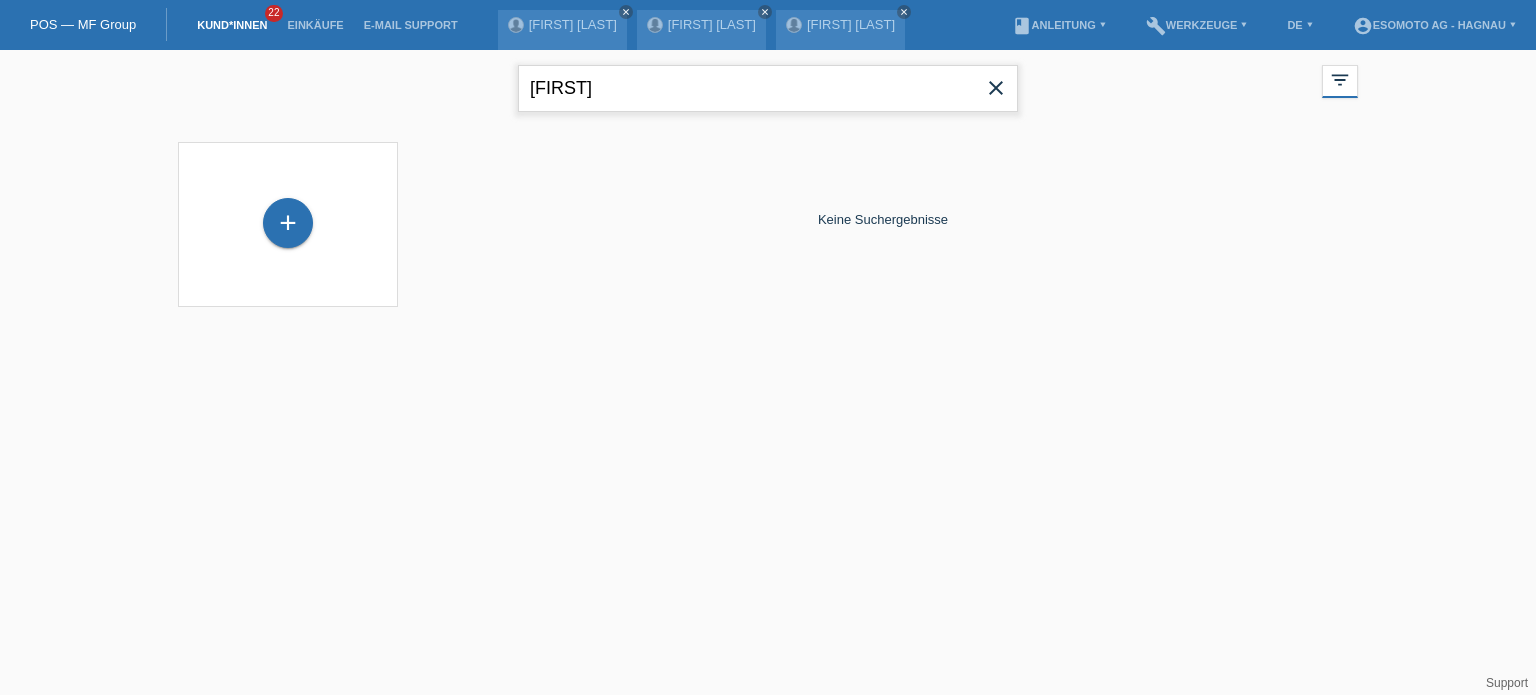 type 